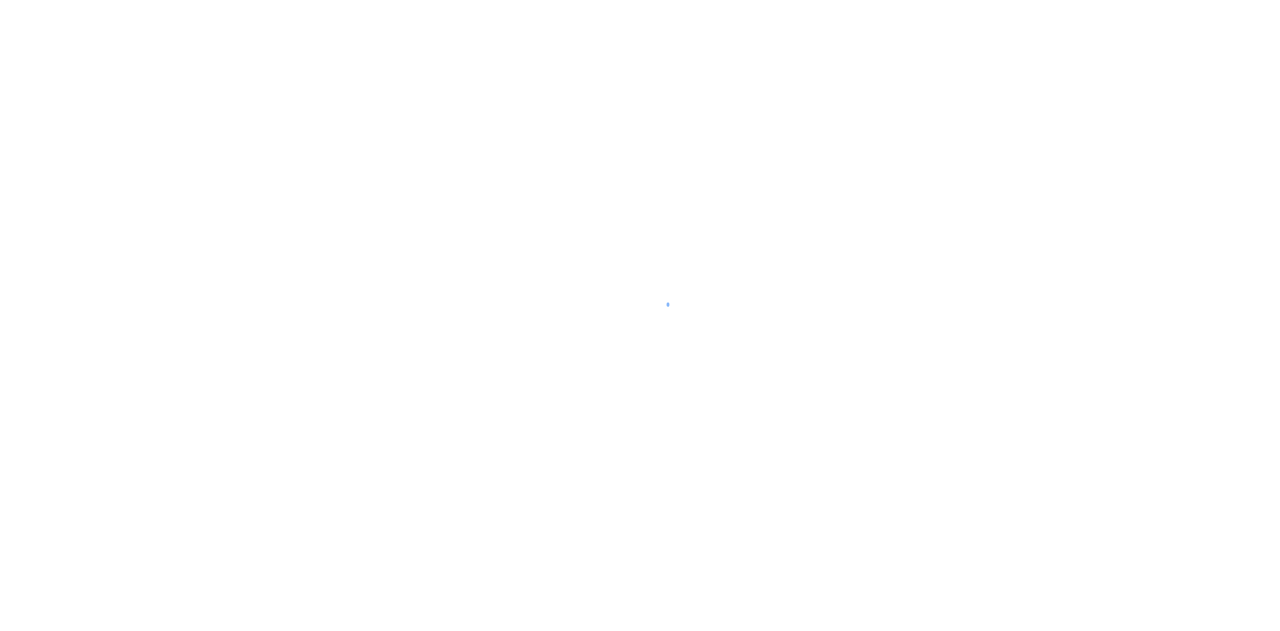 scroll, scrollTop: 0, scrollLeft: 0, axis: both 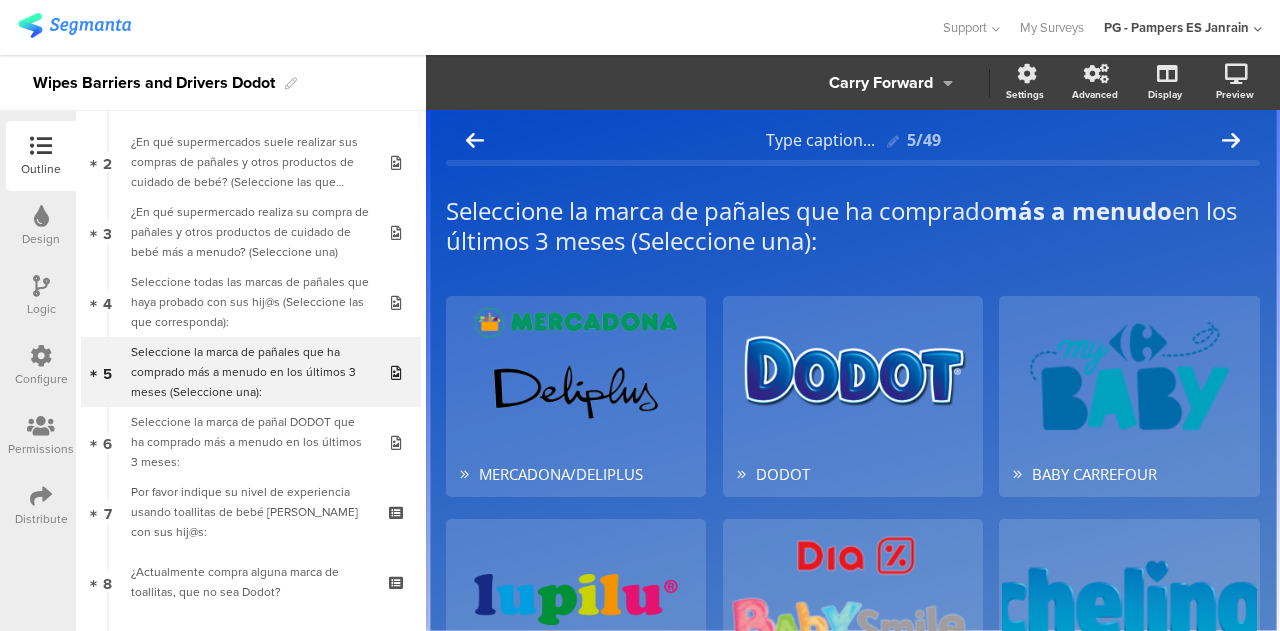 click on "Permissions" at bounding box center (41, 436) 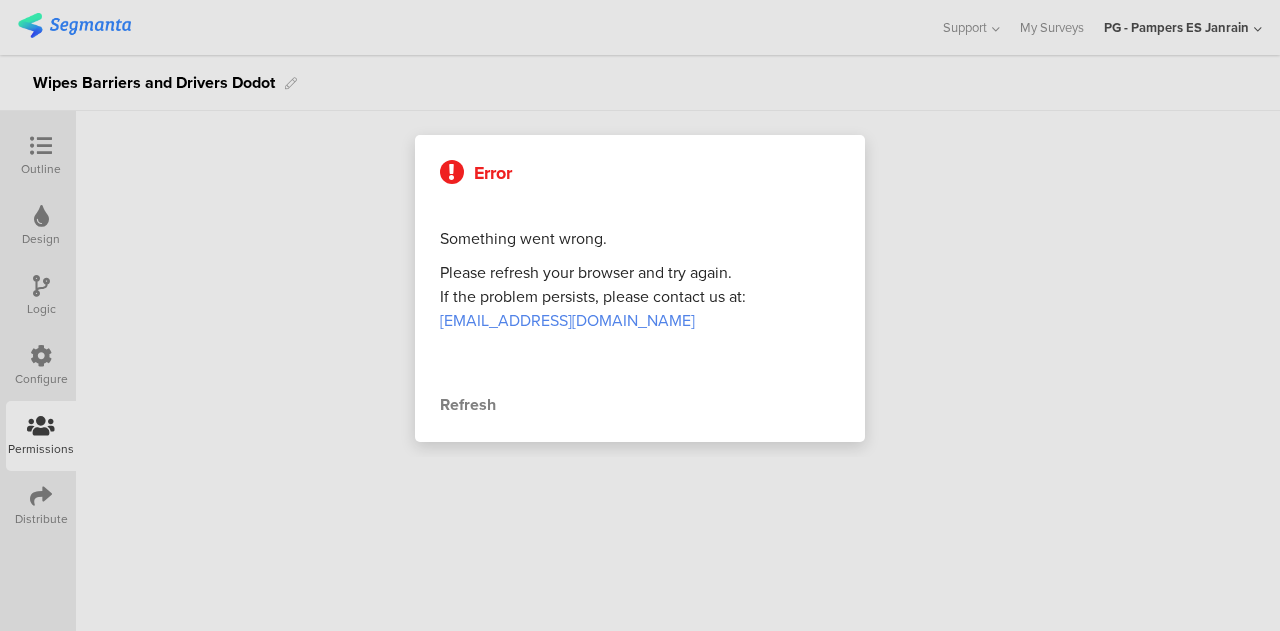 click at bounding box center [640, 315] 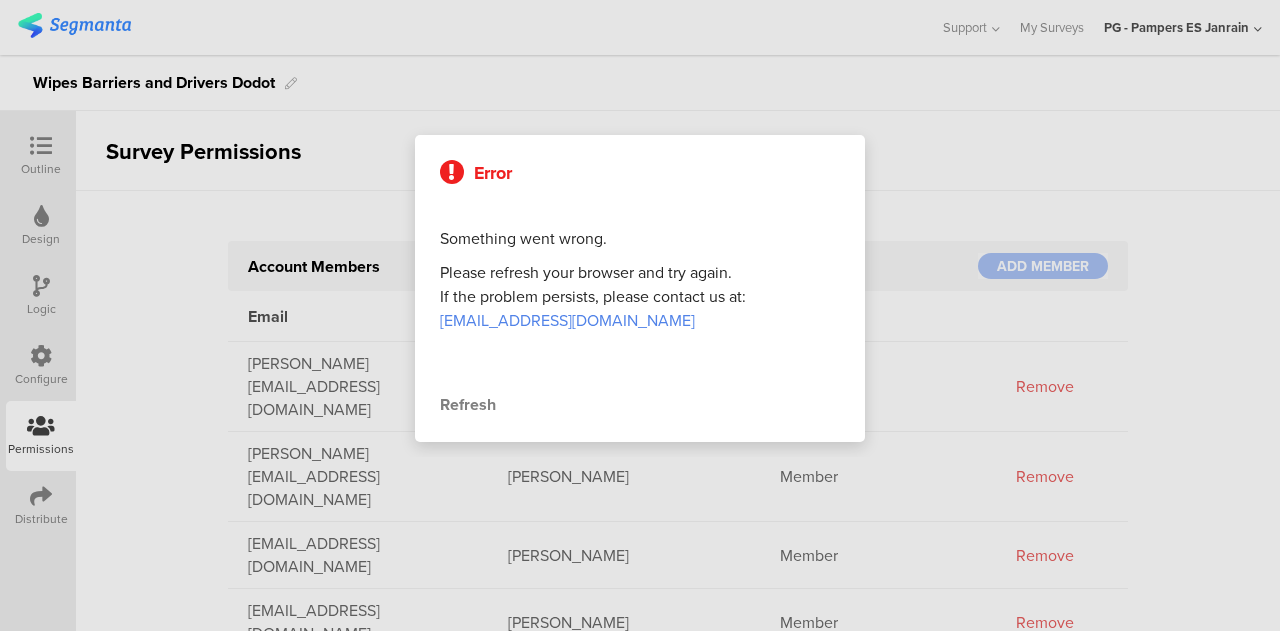 click at bounding box center (640, 315) 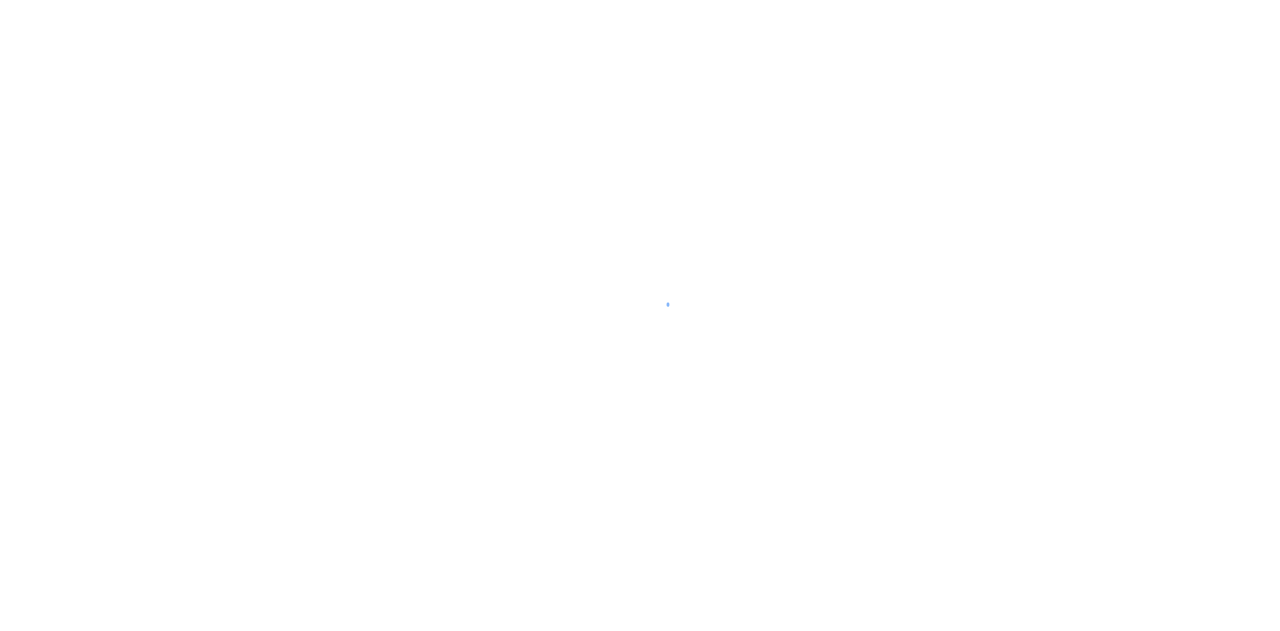 scroll, scrollTop: 0, scrollLeft: 0, axis: both 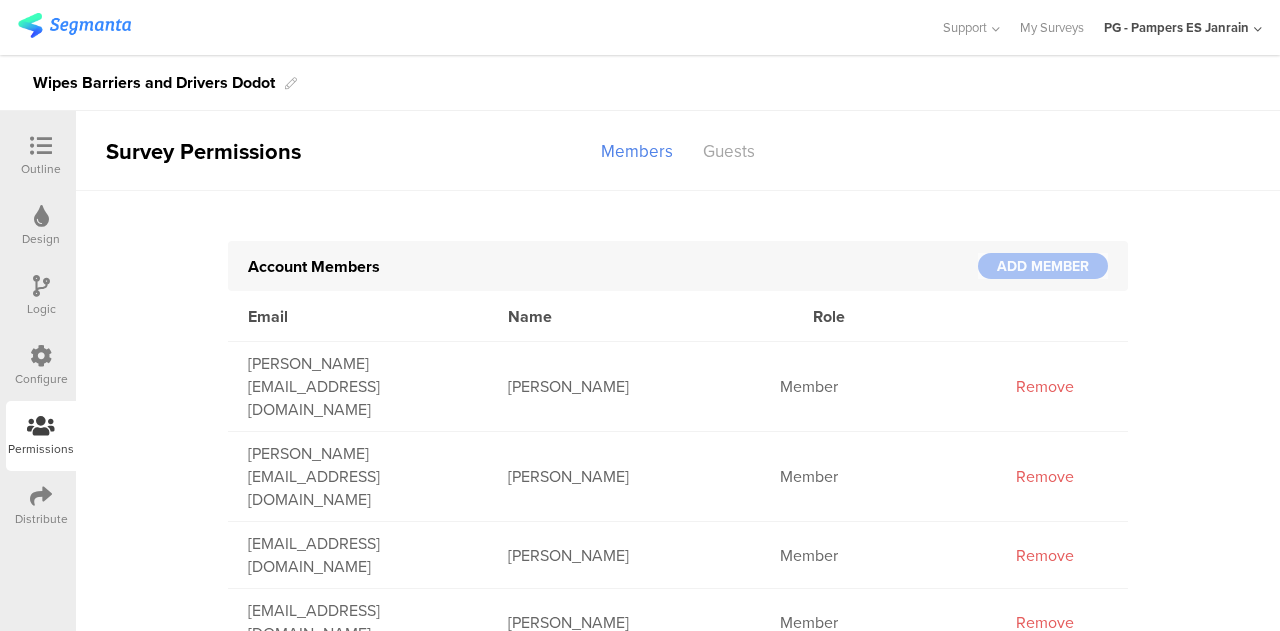 click on "Configure" at bounding box center [41, 366] 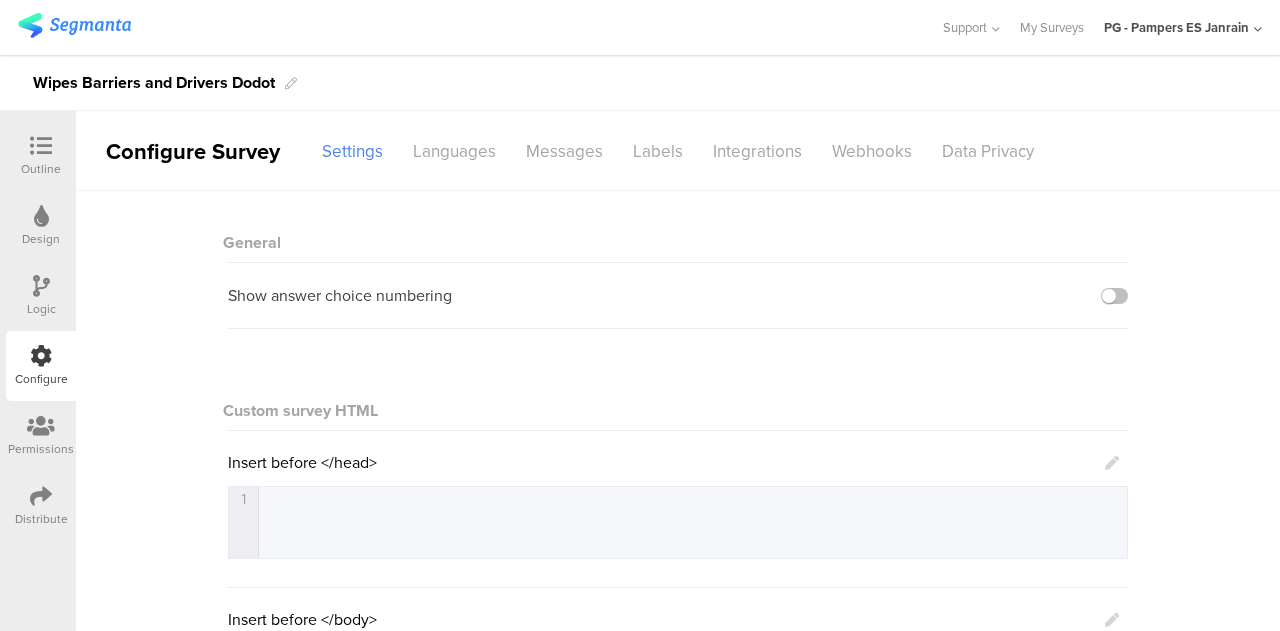 click on "Logic" at bounding box center [41, 309] 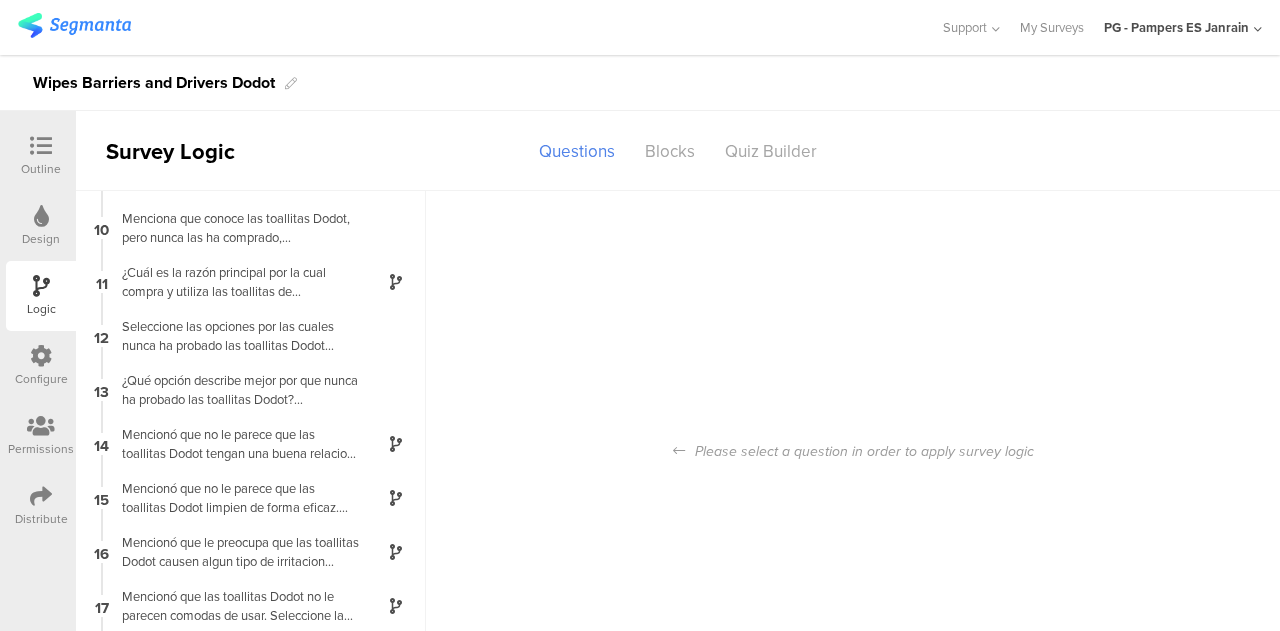 scroll, scrollTop: 727, scrollLeft: 0, axis: vertical 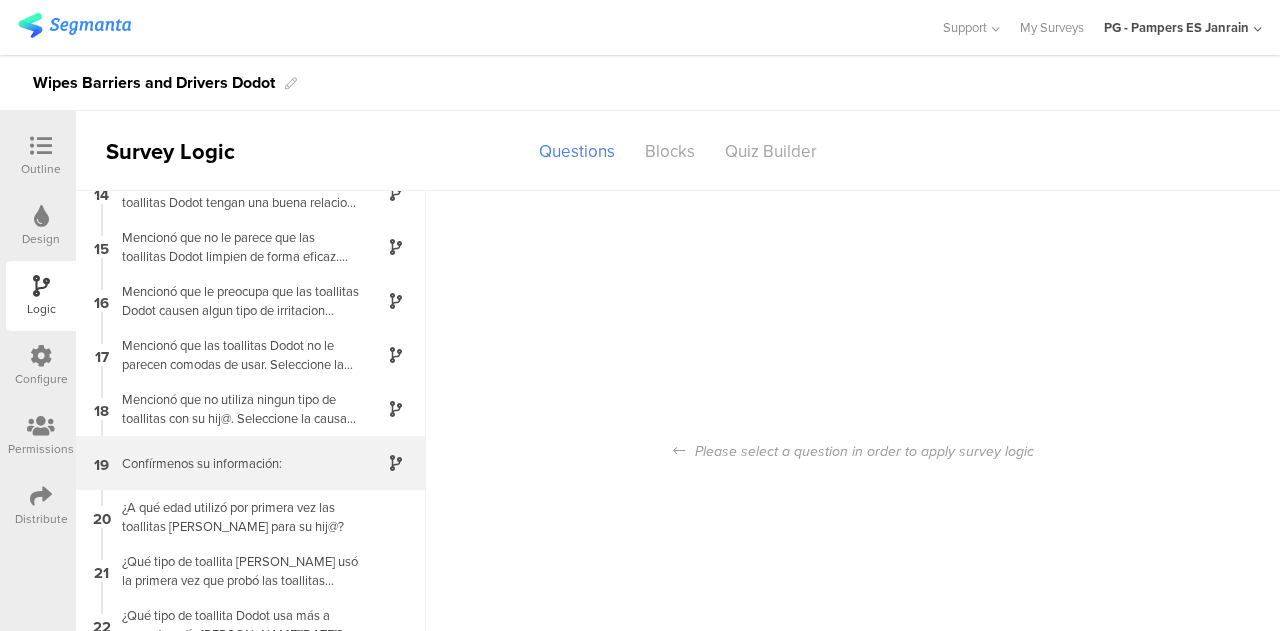 click on "Confírmenos su información:" at bounding box center [235, 463] 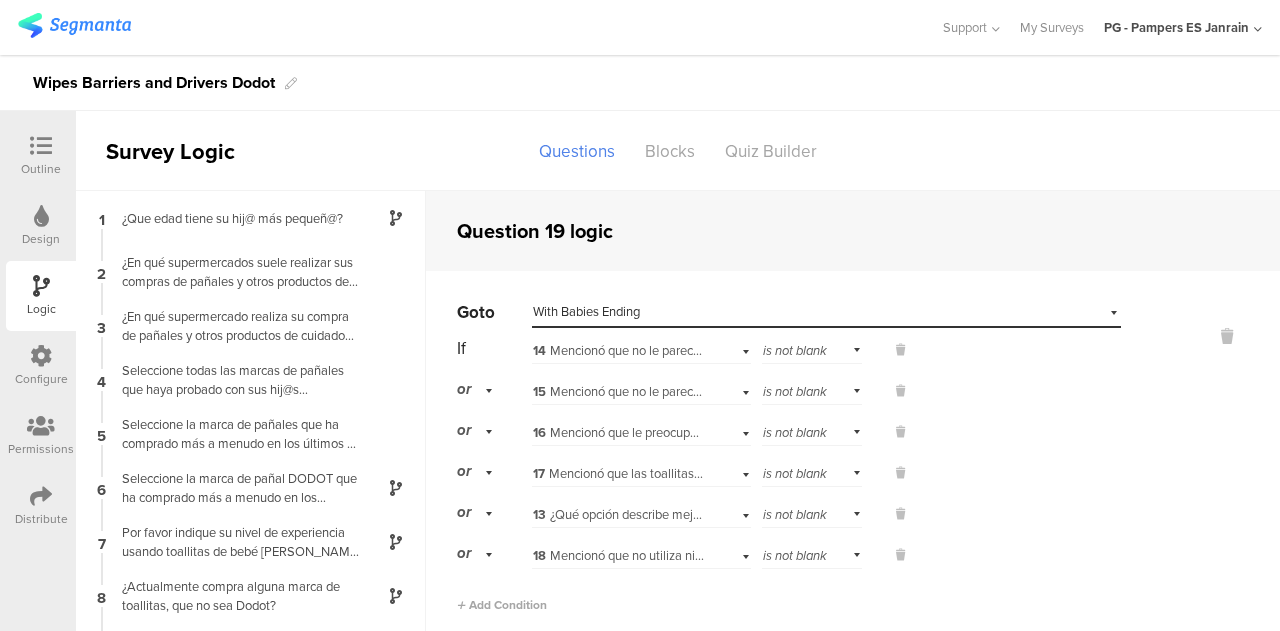 scroll, scrollTop: 80, scrollLeft: 0, axis: vertical 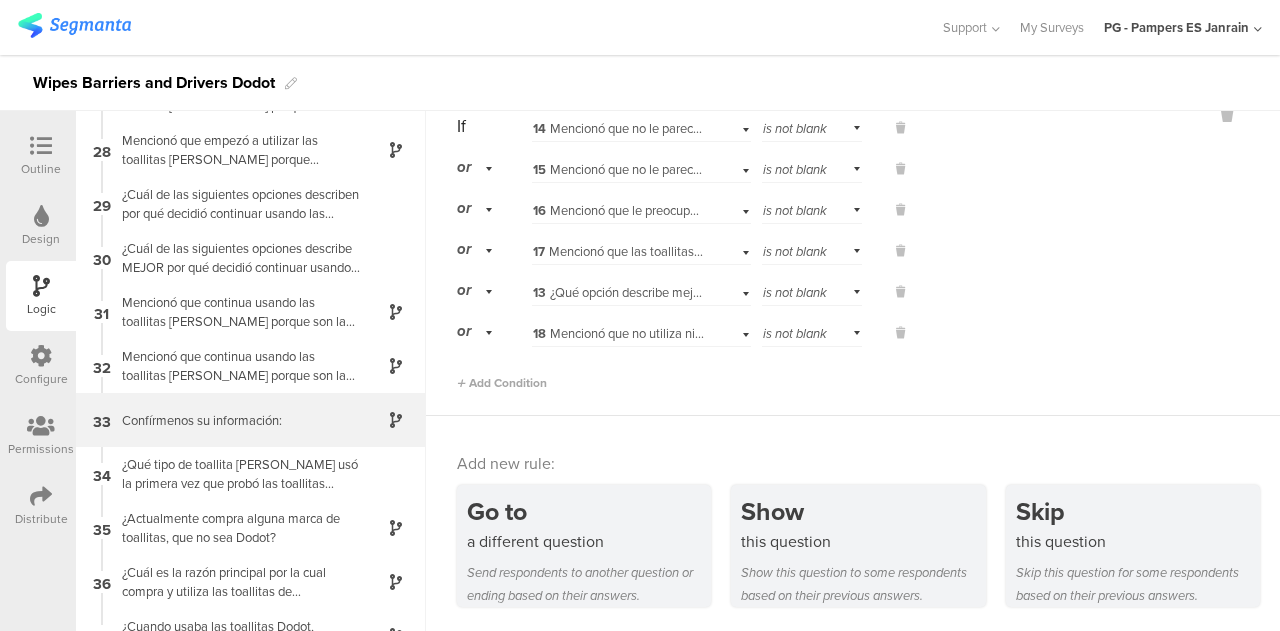 click on "Confírmenos su información:" at bounding box center [235, 420] 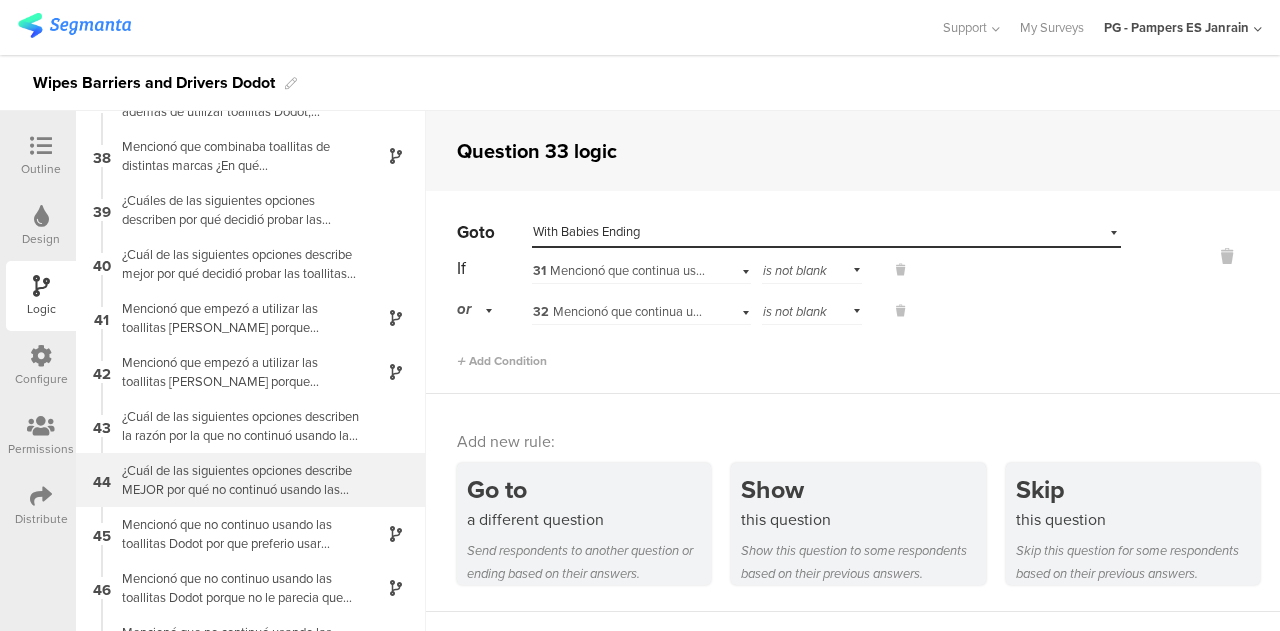 scroll, scrollTop: 2125, scrollLeft: 0, axis: vertical 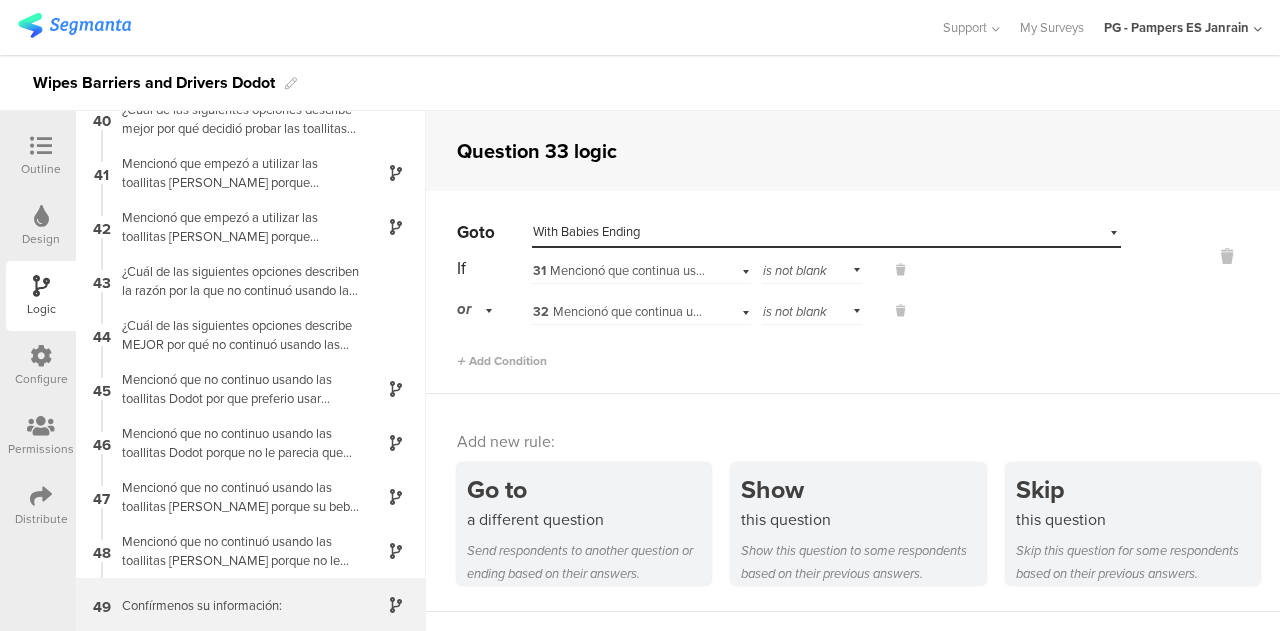 click on "Confírmenos su información:" at bounding box center (235, 605) 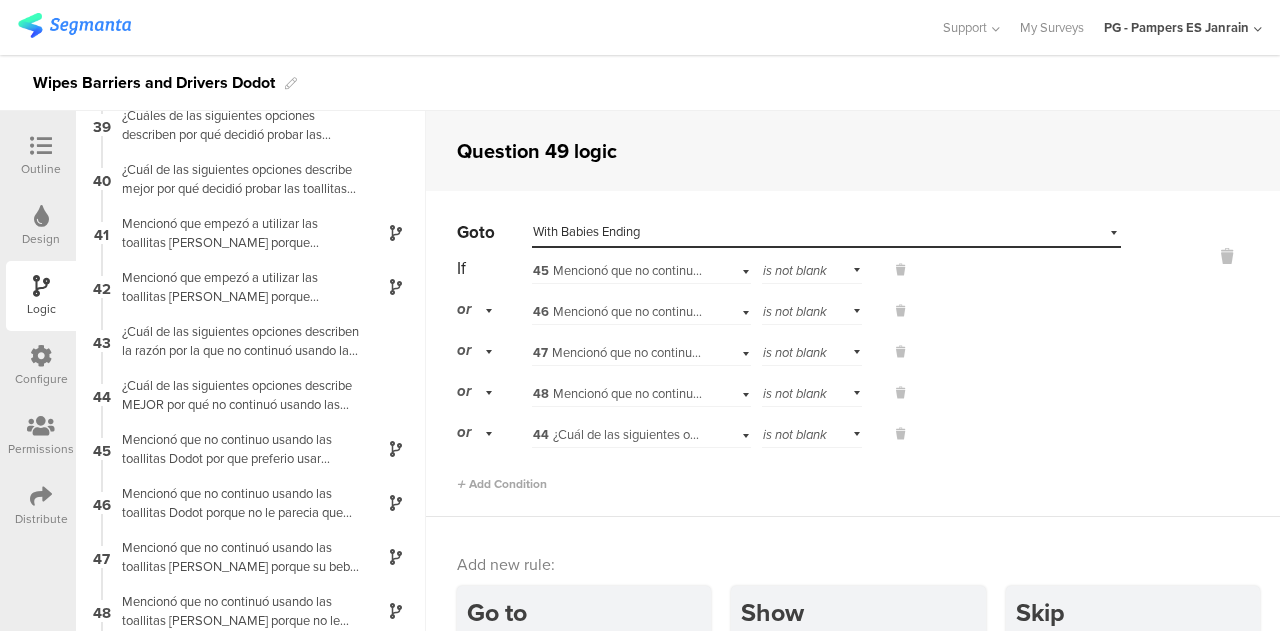 scroll, scrollTop: 2125, scrollLeft: 0, axis: vertical 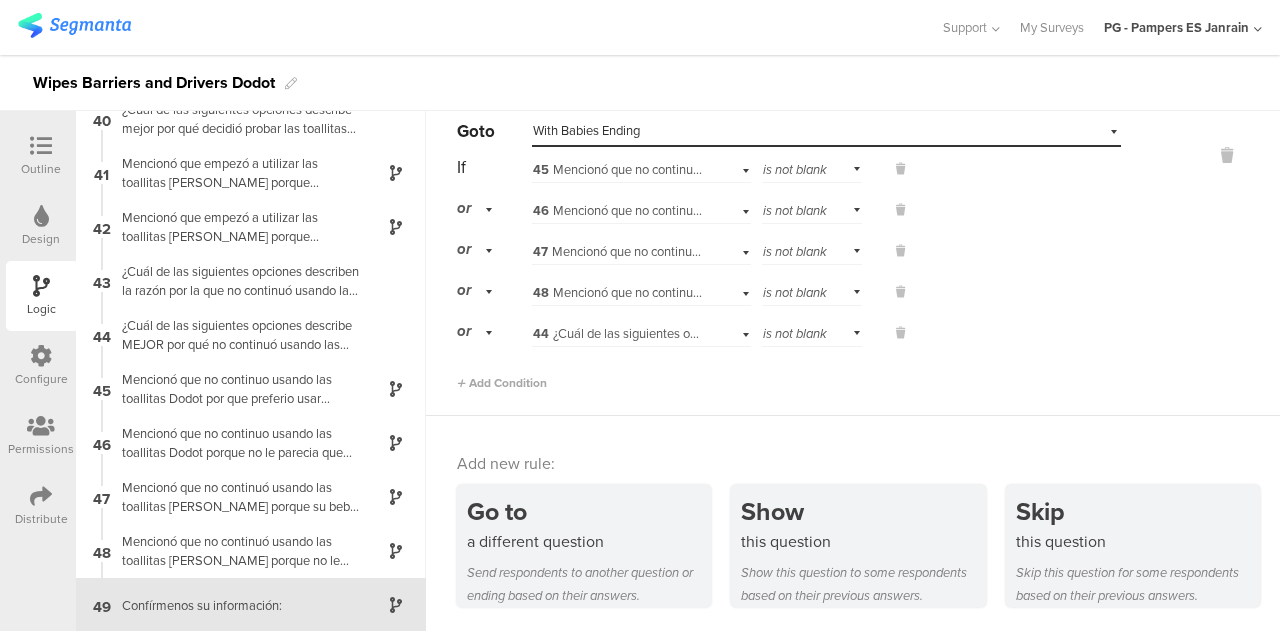 click on "Select destination...   With Babies Ending" at bounding box center (826, 131) 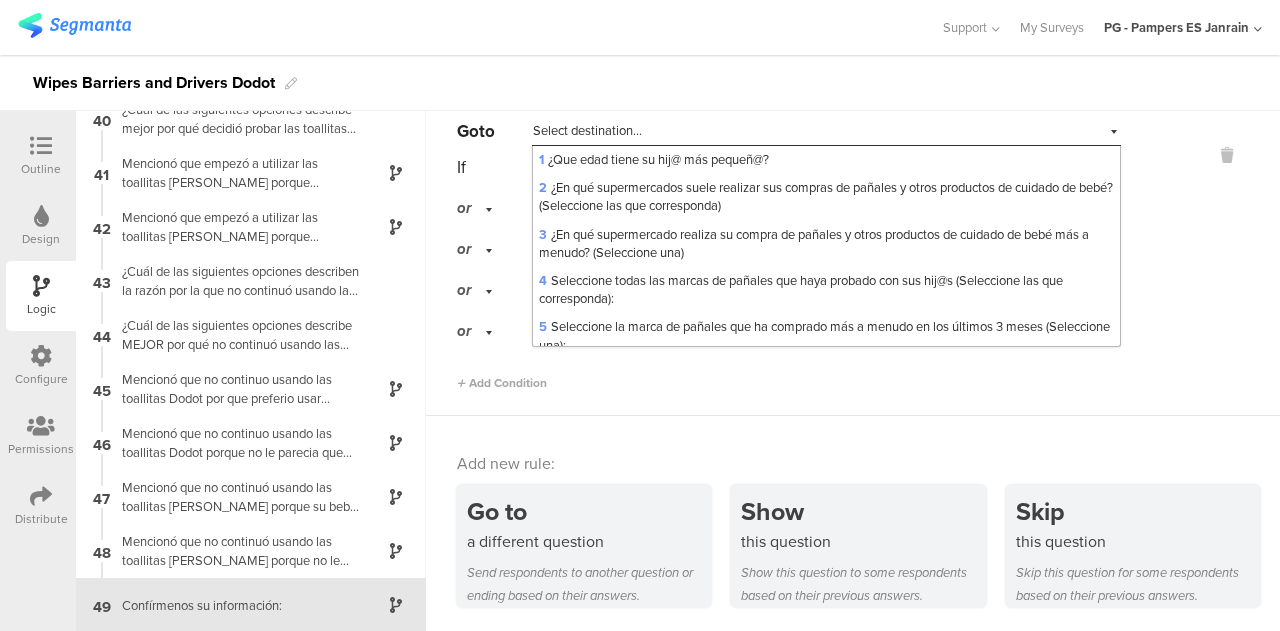 click at bounding box center (470, 27) 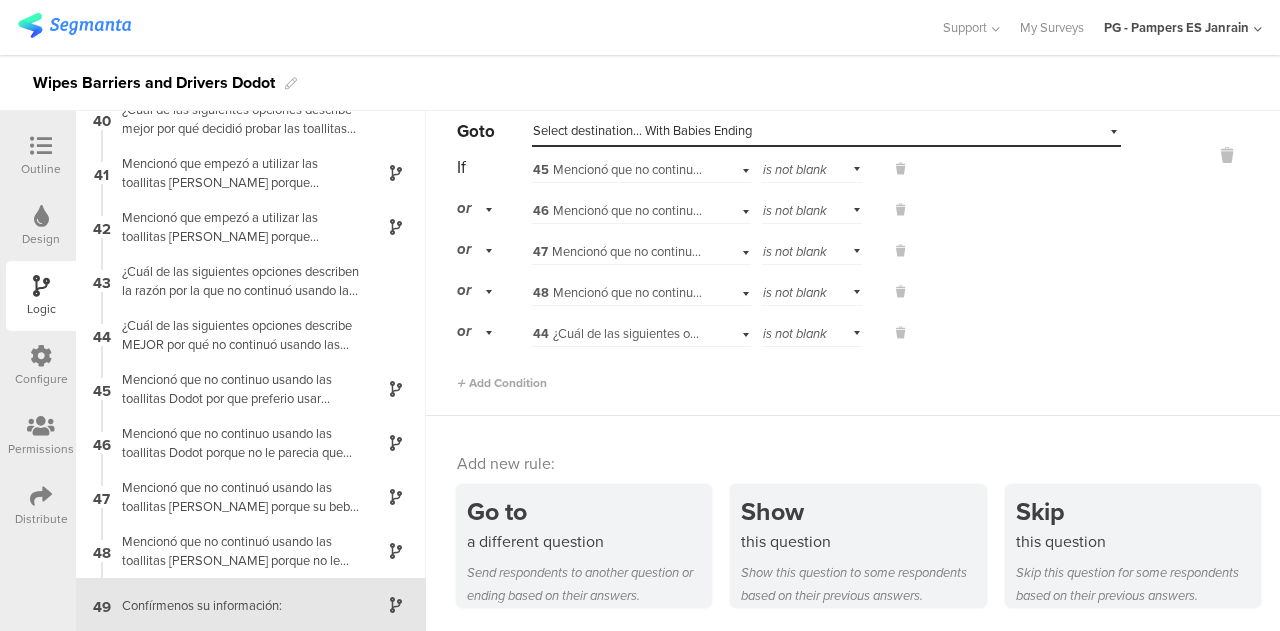 scroll, scrollTop: 96, scrollLeft: 0, axis: vertical 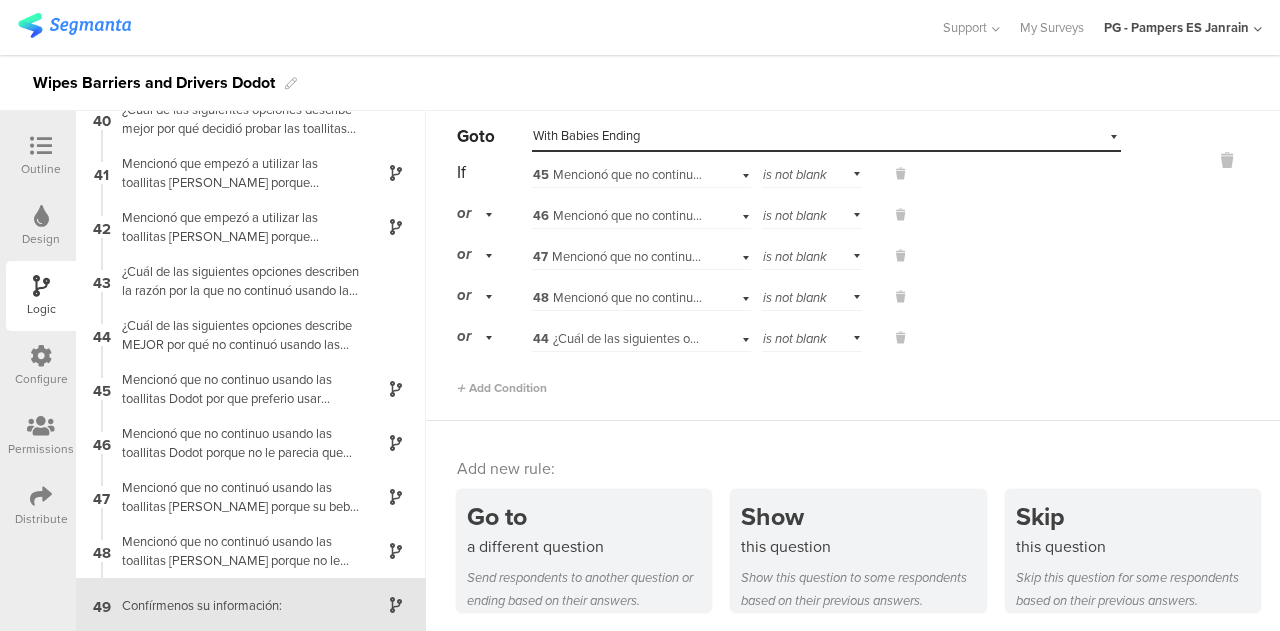 click on "Outline" at bounding box center [41, 169] 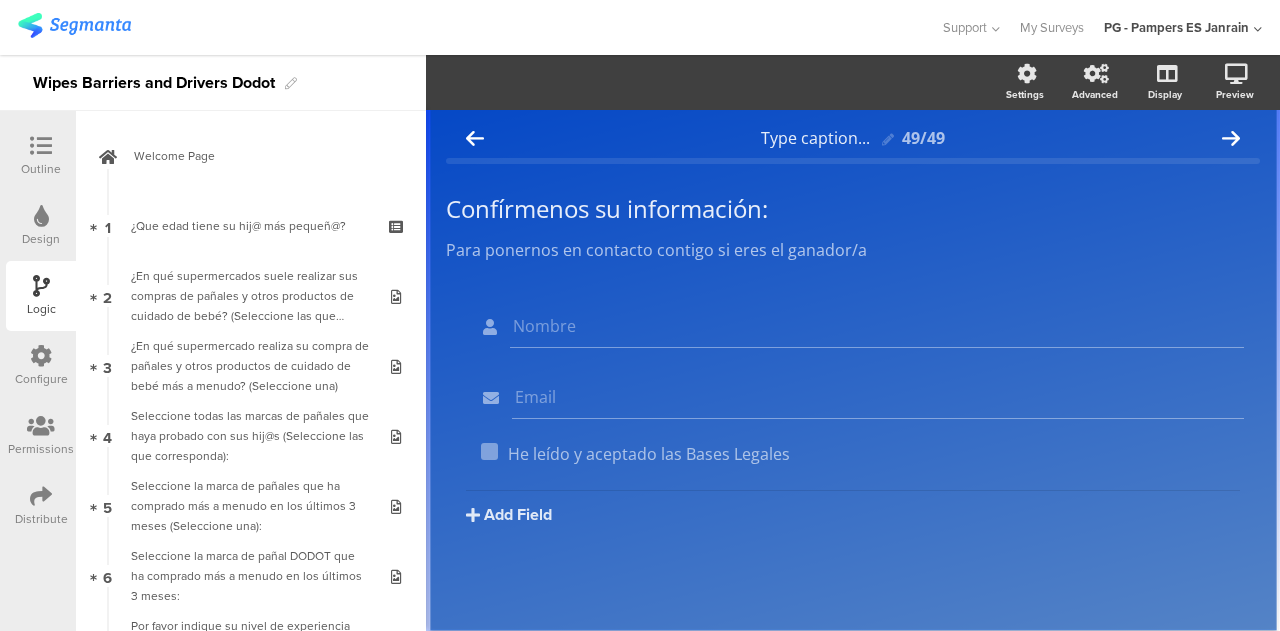 scroll, scrollTop: 0, scrollLeft: 0, axis: both 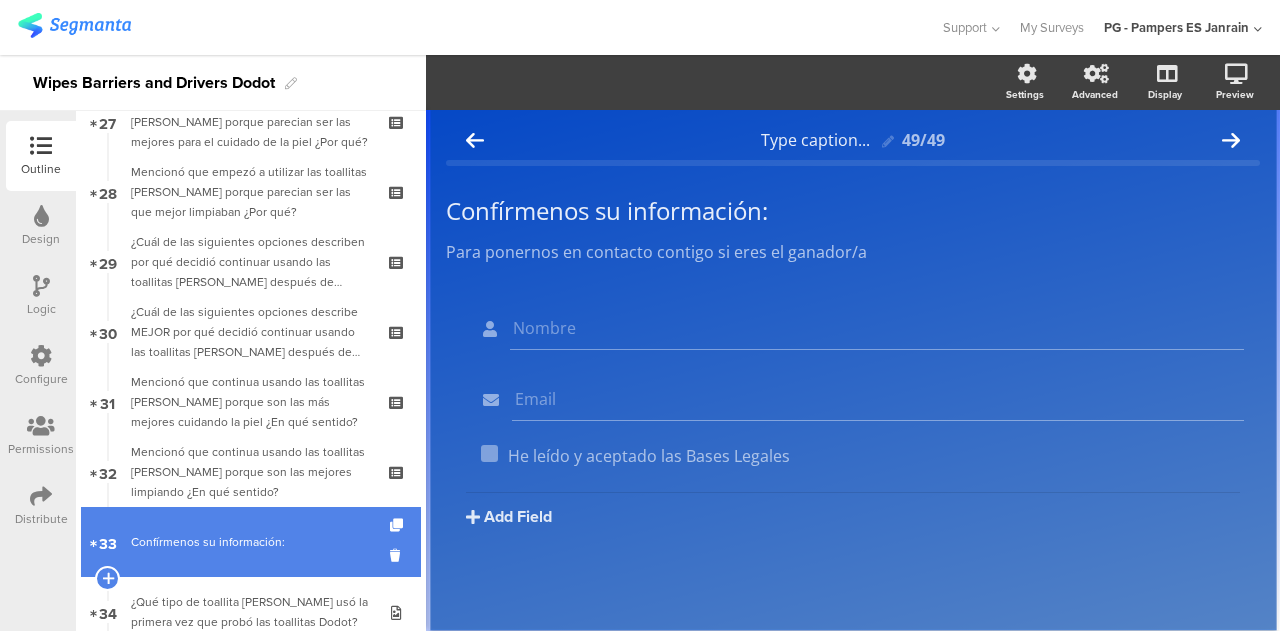 click on "33
Confírmenos su información:" at bounding box center (251, 542) 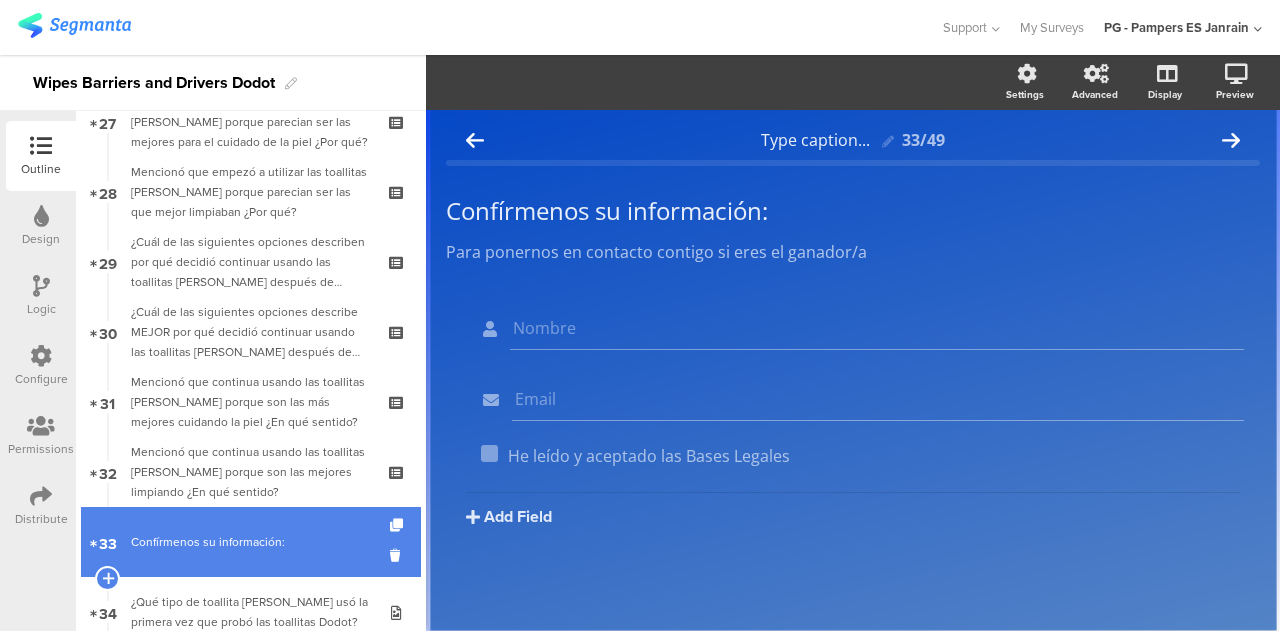 click on "33
Confírmenos su información:" at bounding box center [251, 542] 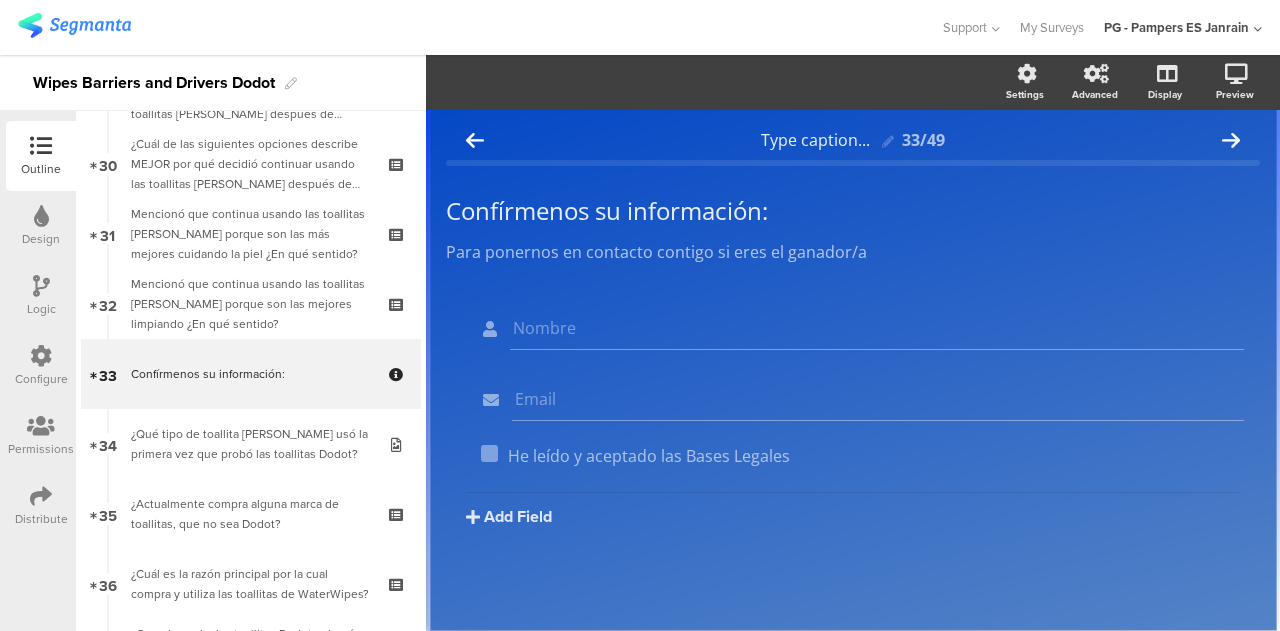 scroll, scrollTop: 1, scrollLeft: 0, axis: vertical 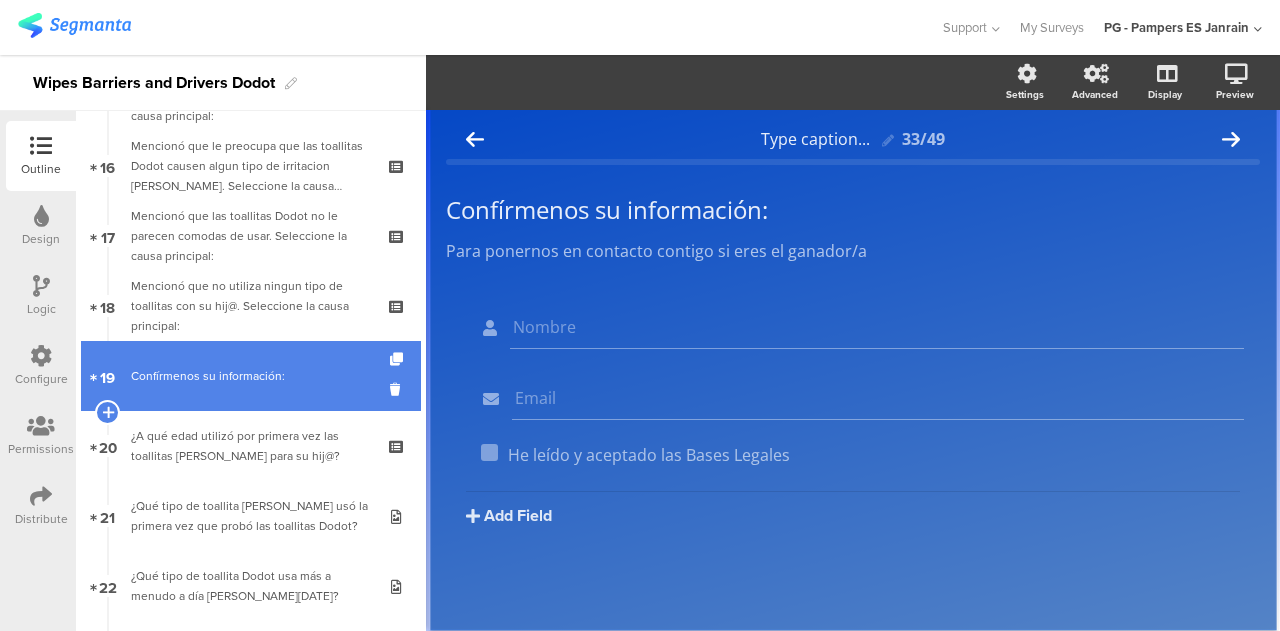 click on "Confírmenos su información:" at bounding box center (250, 376) 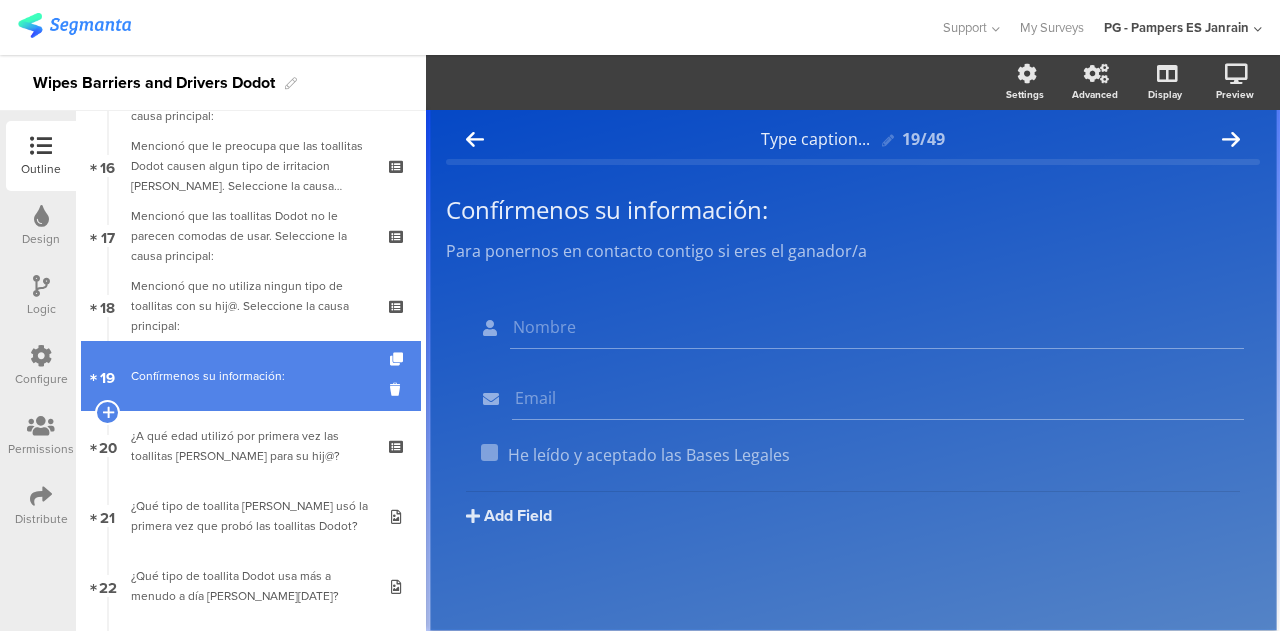 click on "Confírmenos su información:" at bounding box center (250, 376) 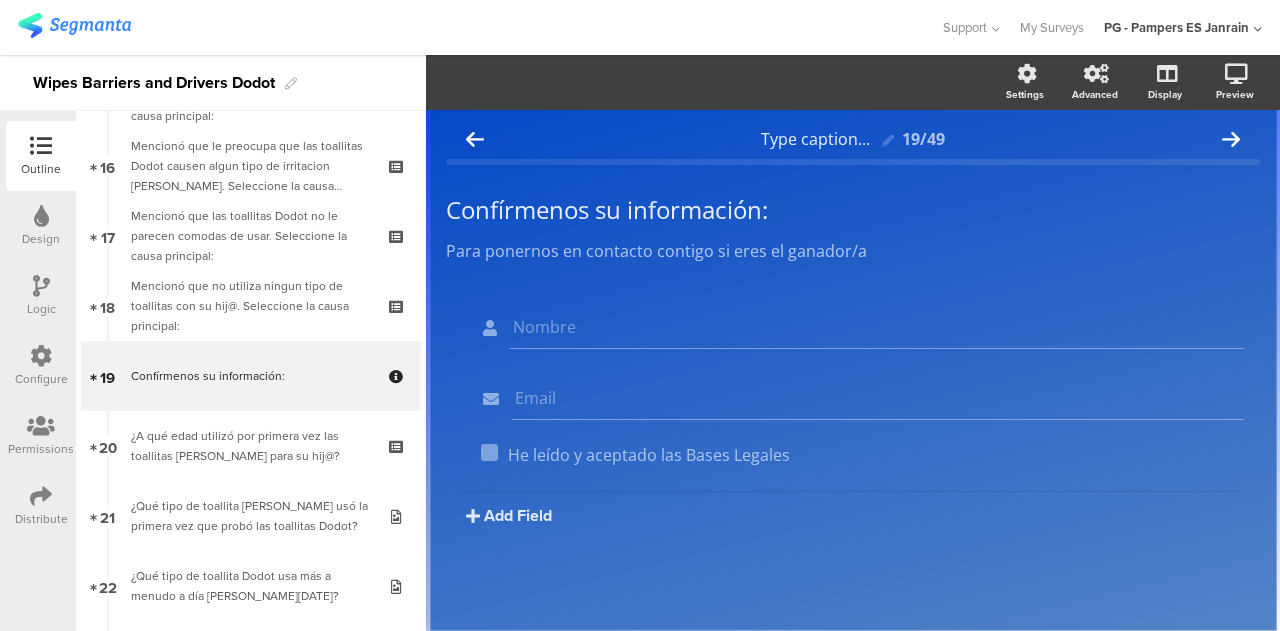 click on "Logic" at bounding box center [41, 296] 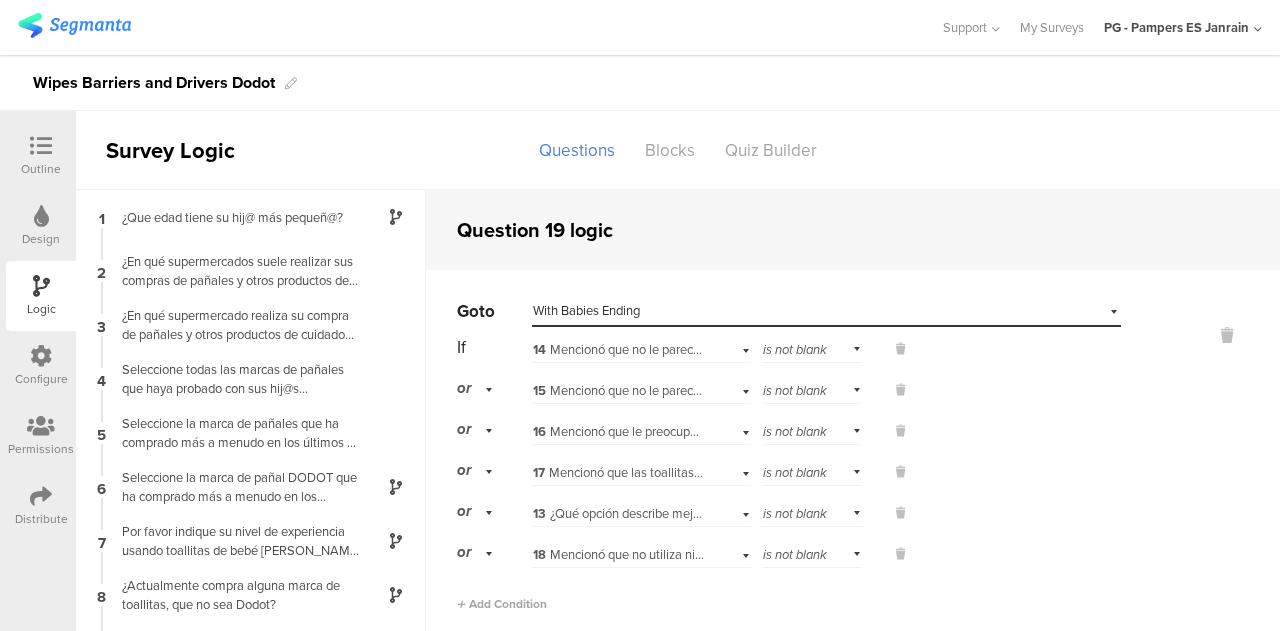 scroll, scrollTop: 80, scrollLeft: 0, axis: vertical 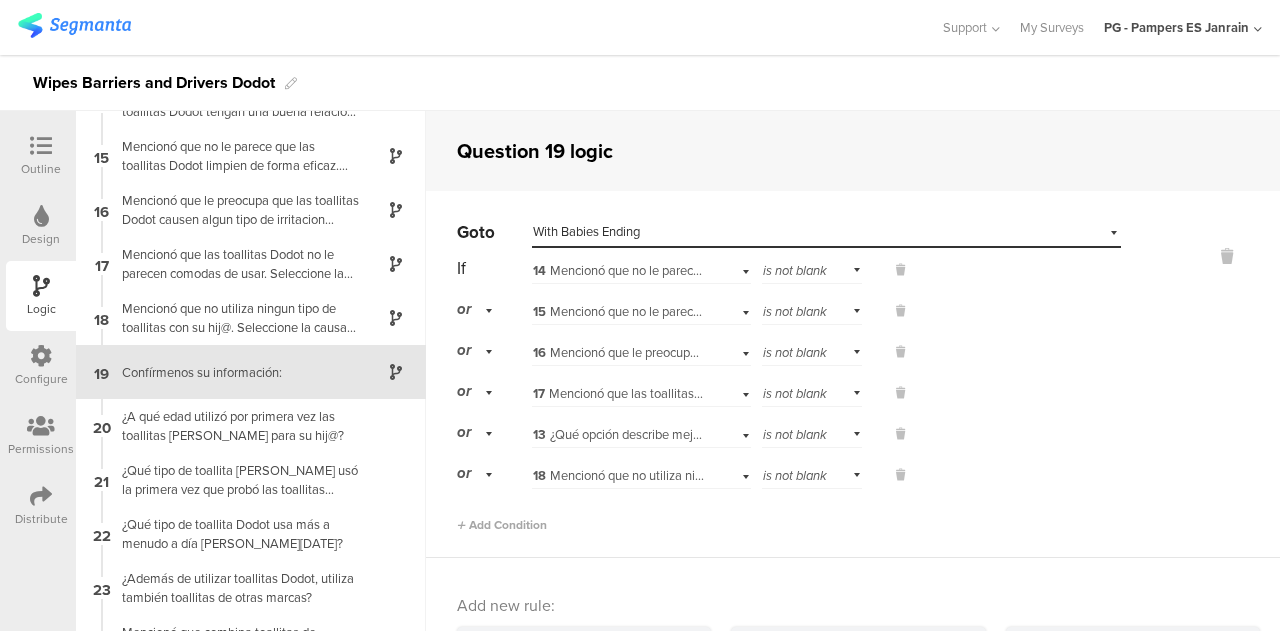 click at bounding box center (41, 146) 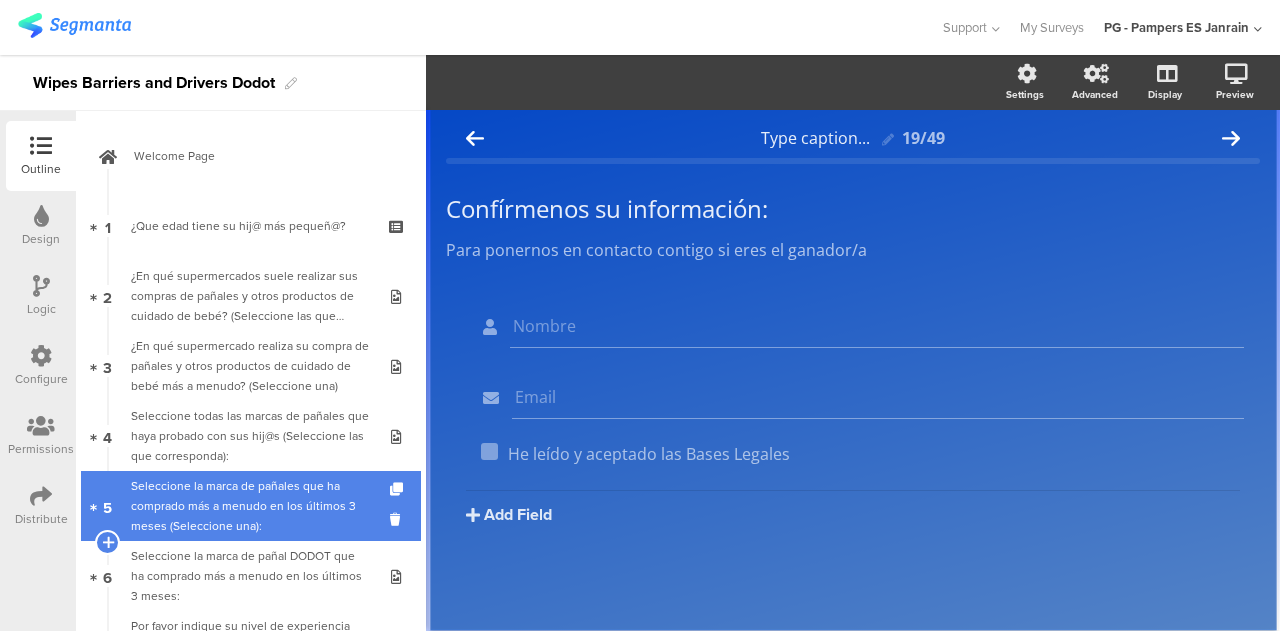 scroll, scrollTop: 1, scrollLeft: 0, axis: vertical 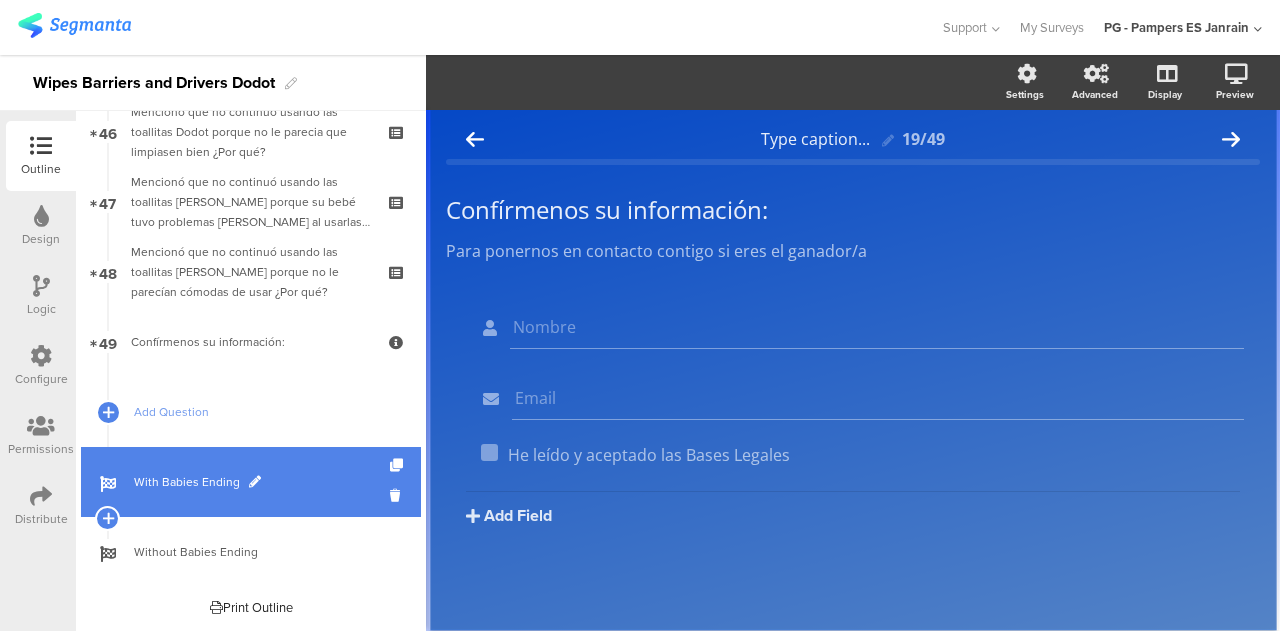 click on "With Babies Ending" at bounding box center [262, 482] 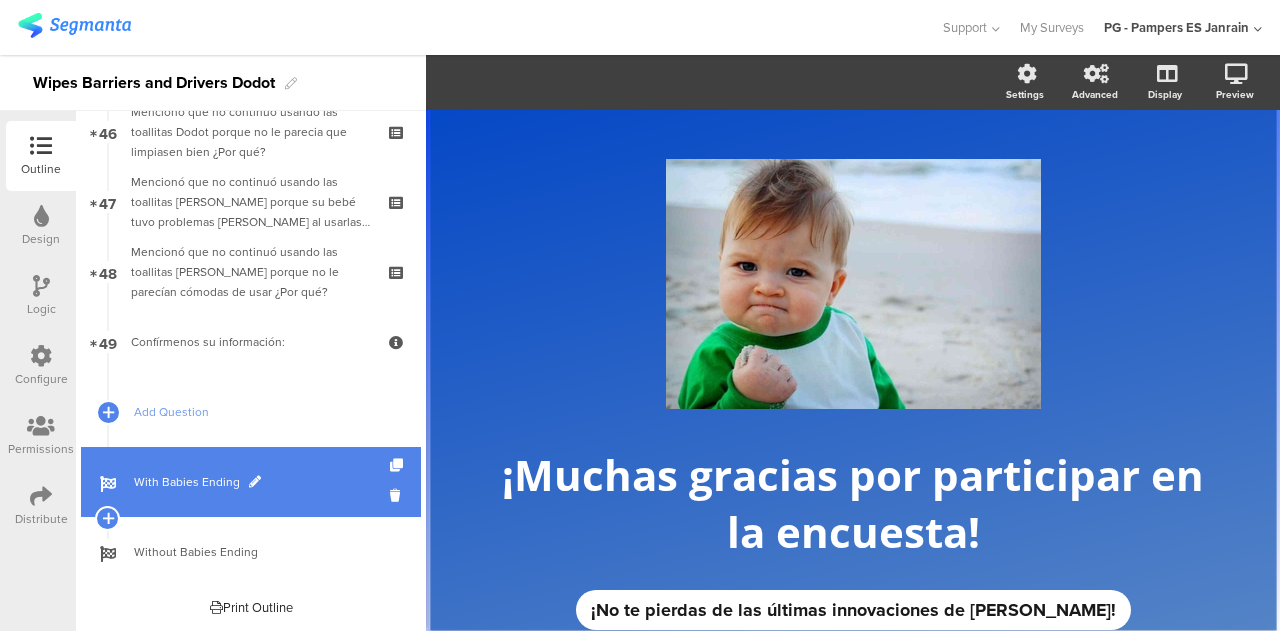 scroll, scrollTop: 0, scrollLeft: 0, axis: both 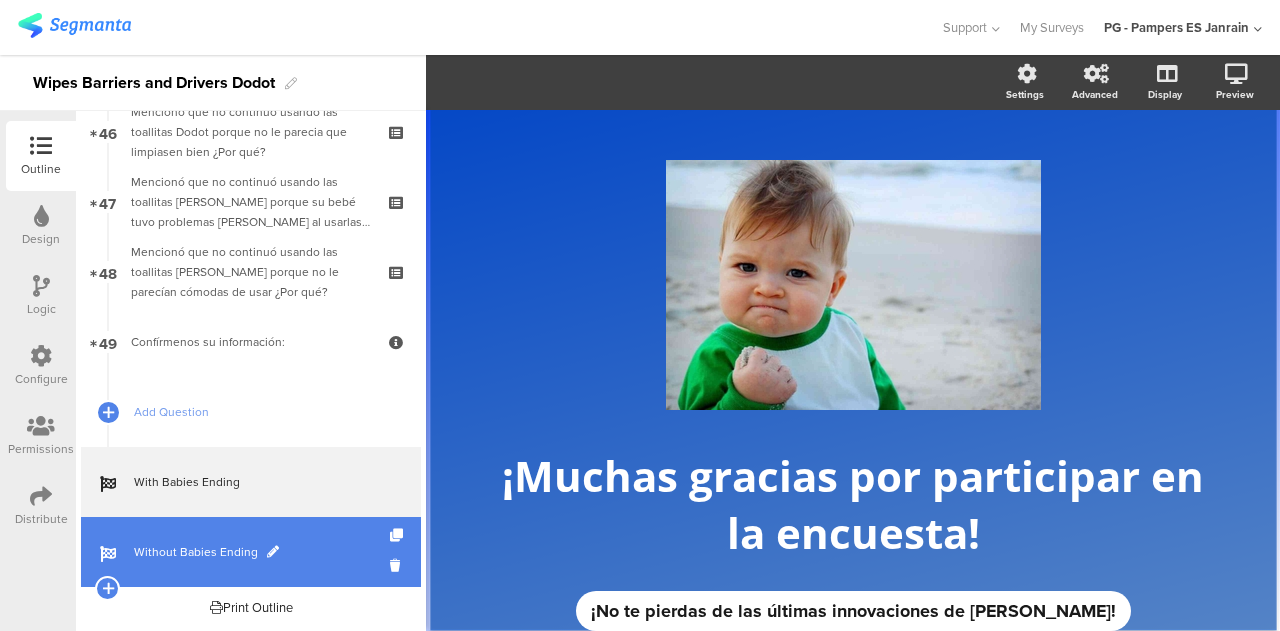 click on "Without Babies Ending" at bounding box center (251, 552) 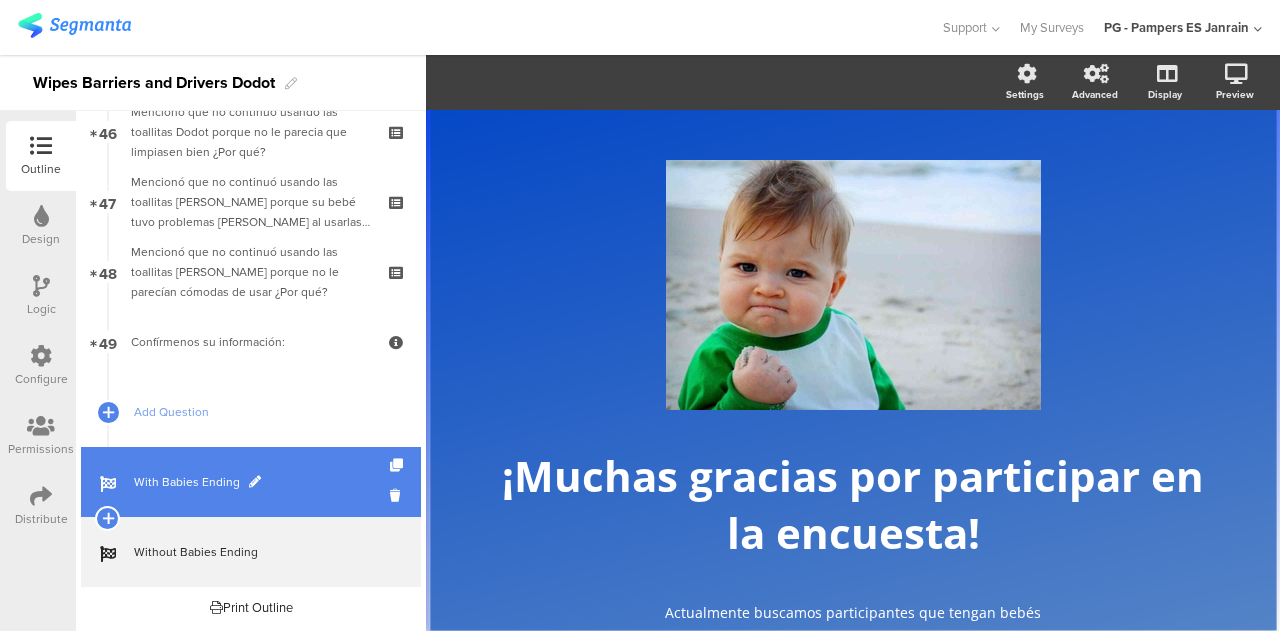 click on "With Babies Ending" at bounding box center [251, 482] 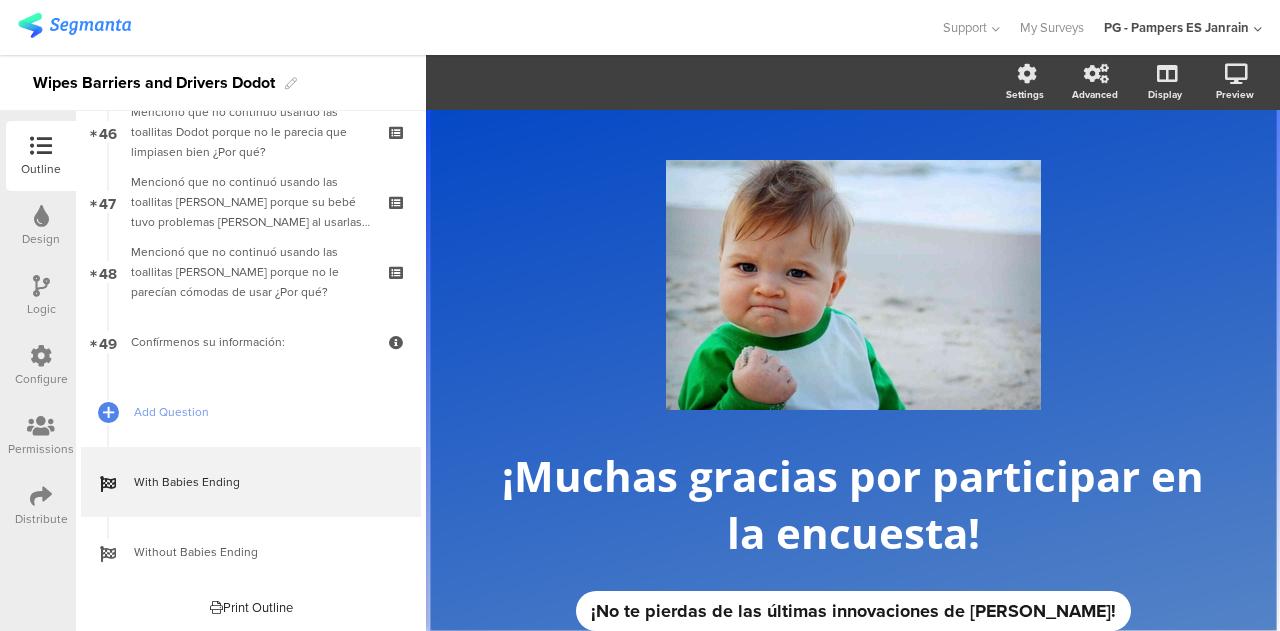 click on "Logic" at bounding box center (41, 296) 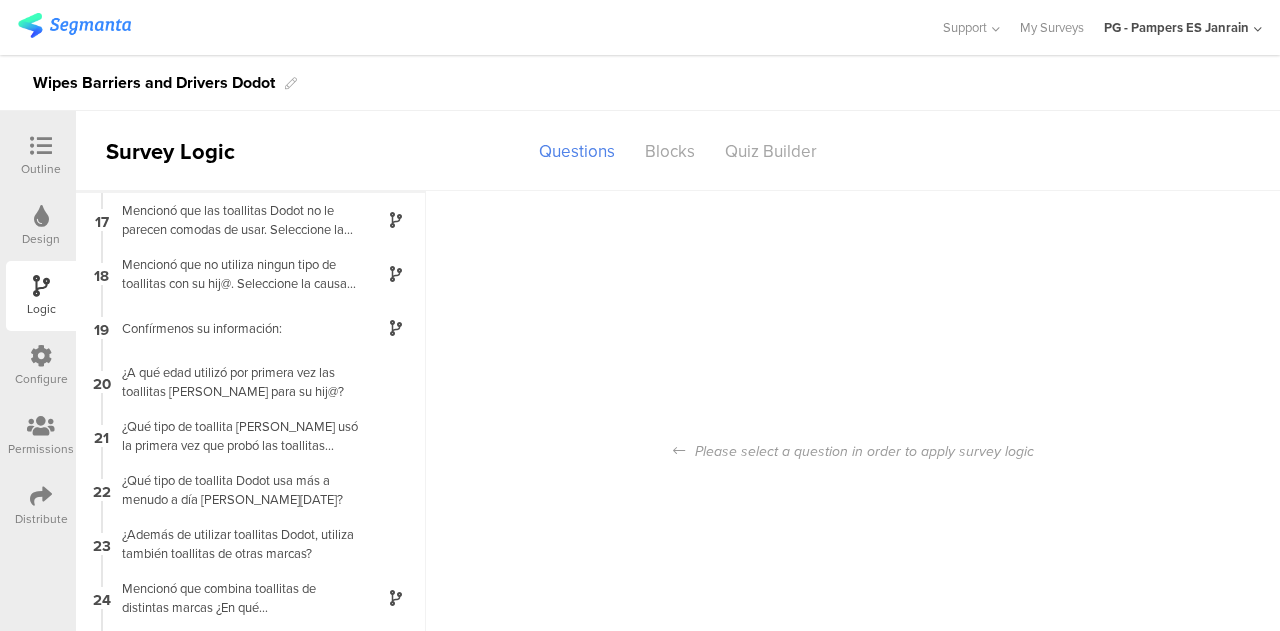 scroll, scrollTop: 863, scrollLeft: 0, axis: vertical 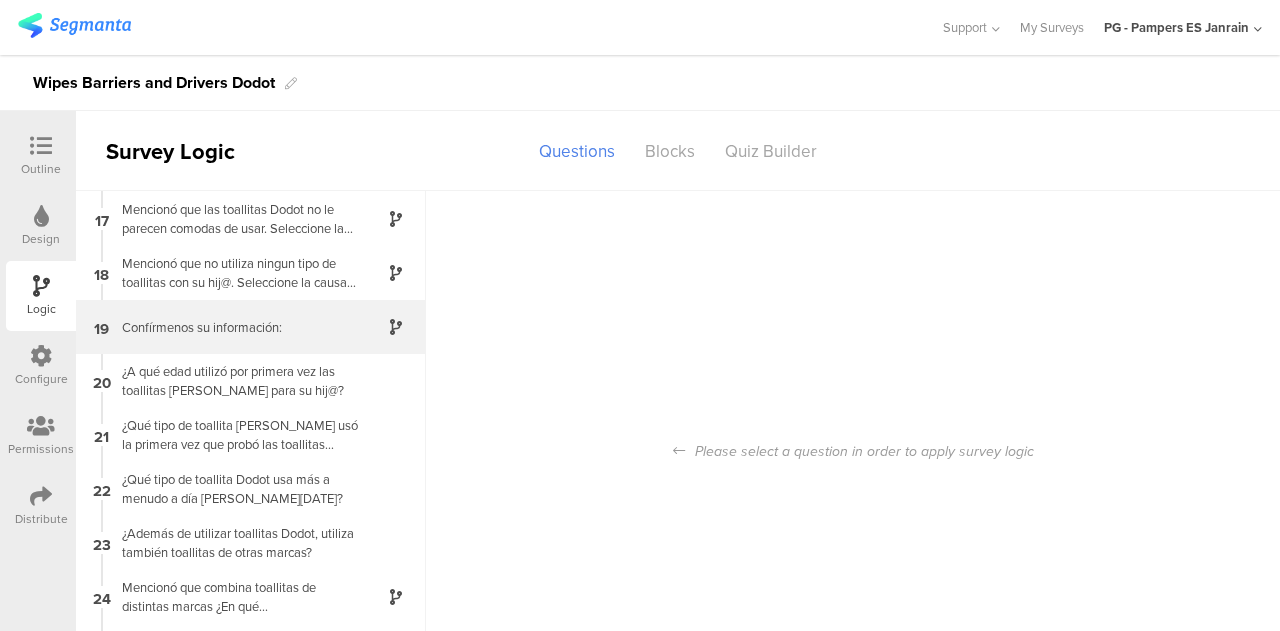 click on "Confírmenos su información:" at bounding box center [235, 327] 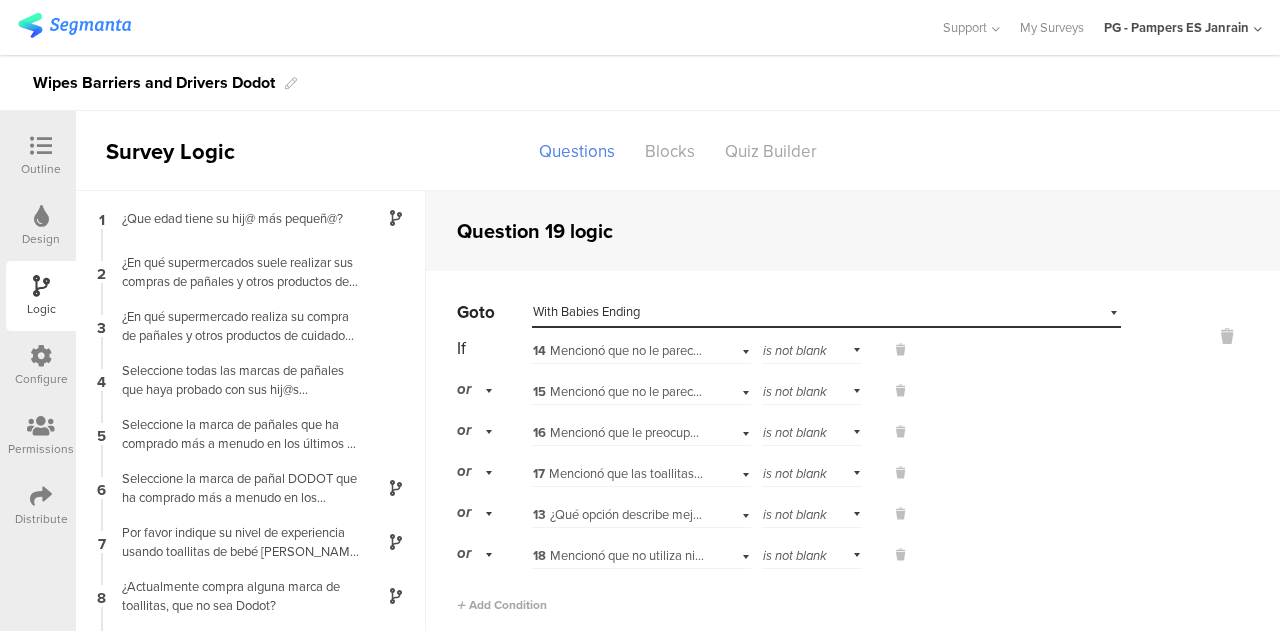 scroll, scrollTop: 80, scrollLeft: 0, axis: vertical 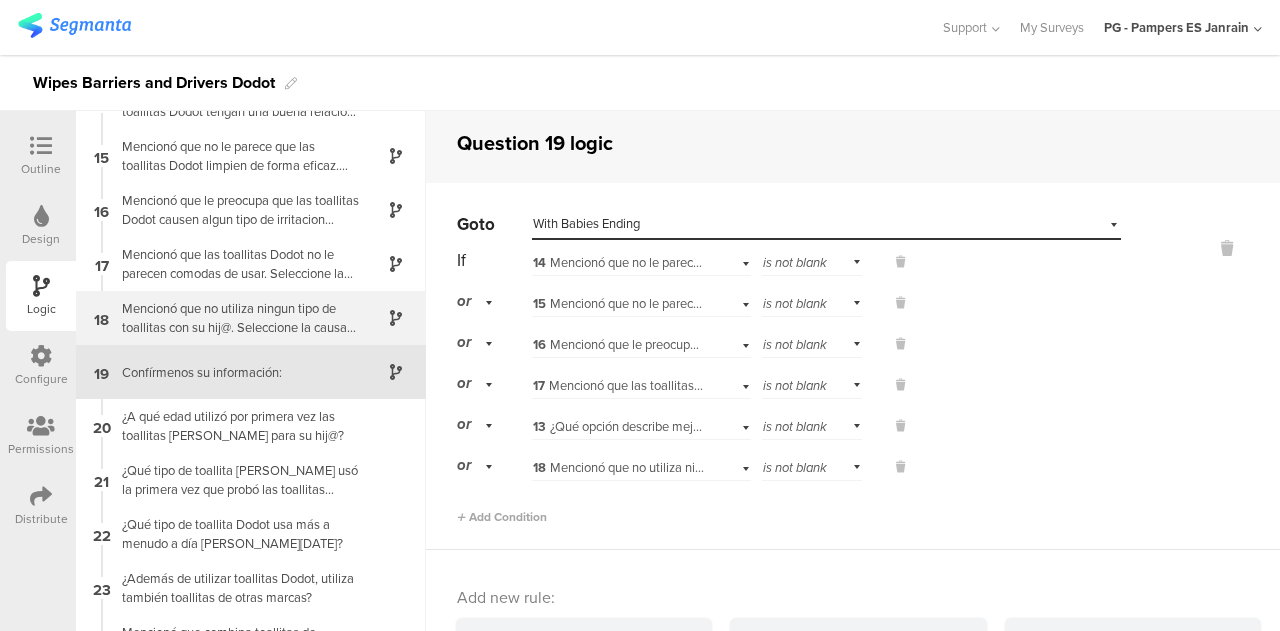 click on "Mencionó que no utiliza ningun tipo de toallitas con su hij@. Seleccione la causa principal:" at bounding box center (235, 318) 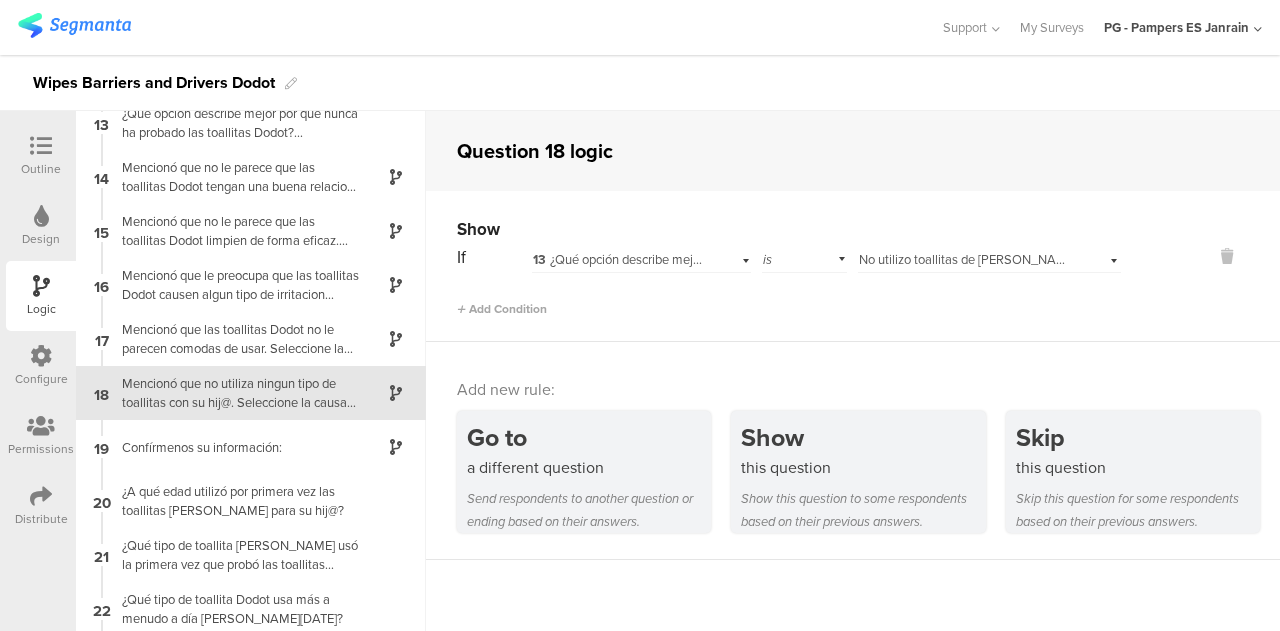 scroll, scrollTop: 684, scrollLeft: 0, axis: vertical 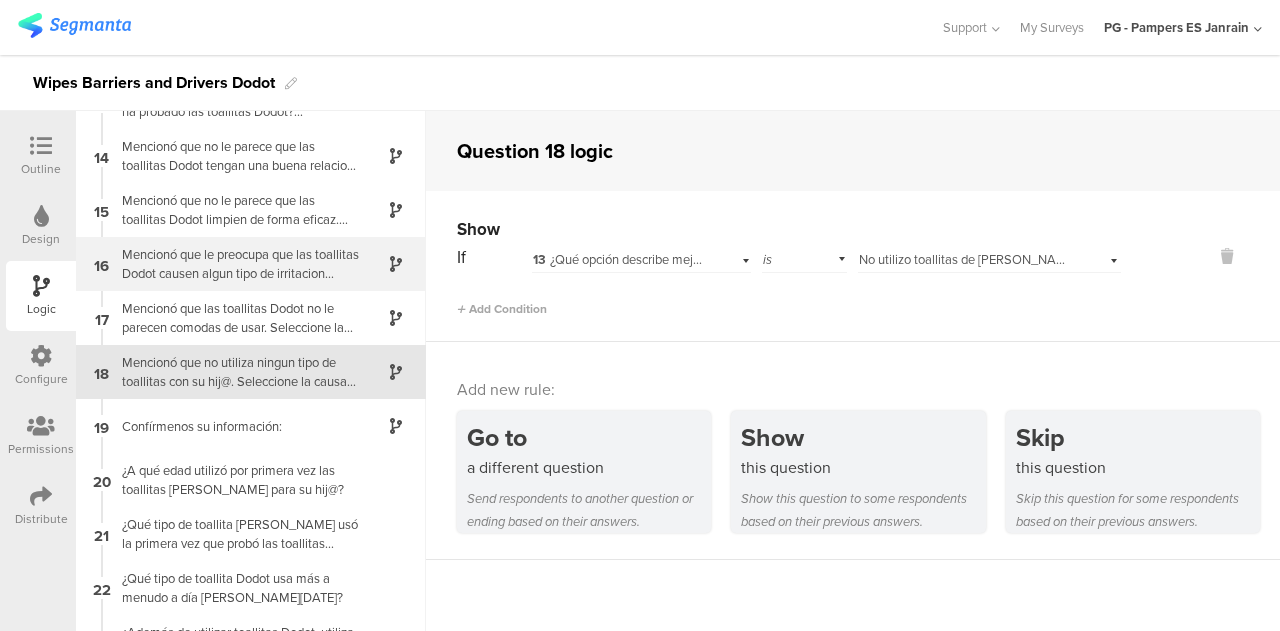 click on "Mencionó que le preocupa que las toallitas Dodot causen algun tipo de irritacion de piel. Seleccione la causa principal:" at bounding box center (235, 264) 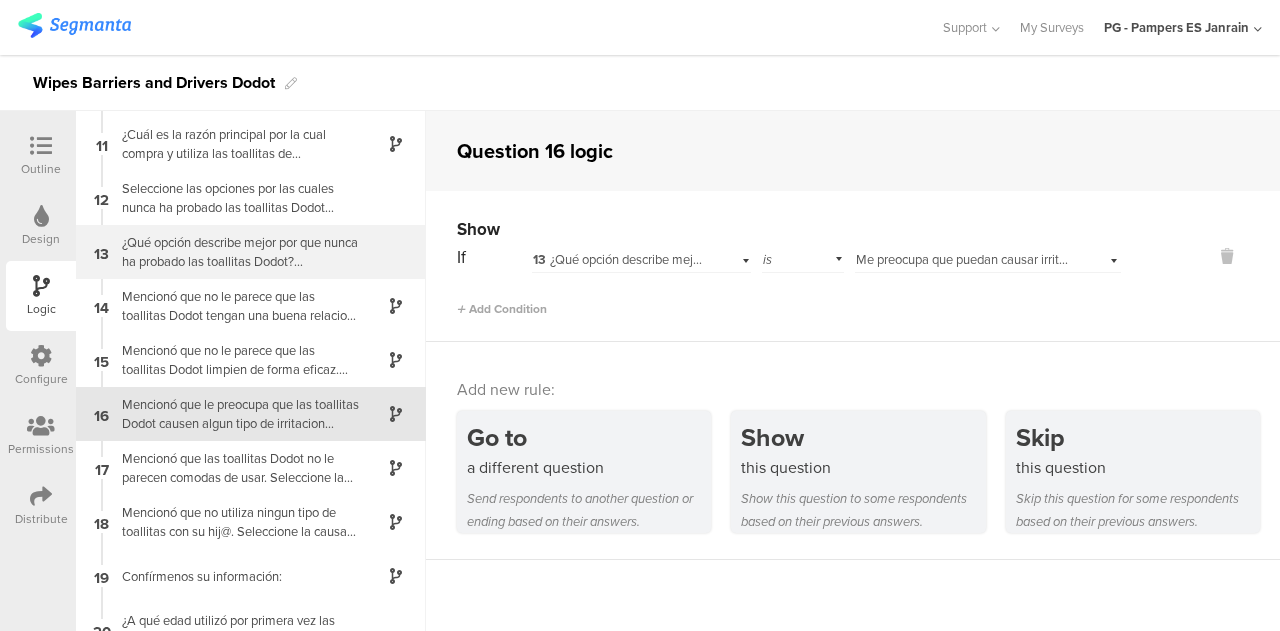 scroll, scrollTop: 528, scrollLeft: 0, axis: vertical 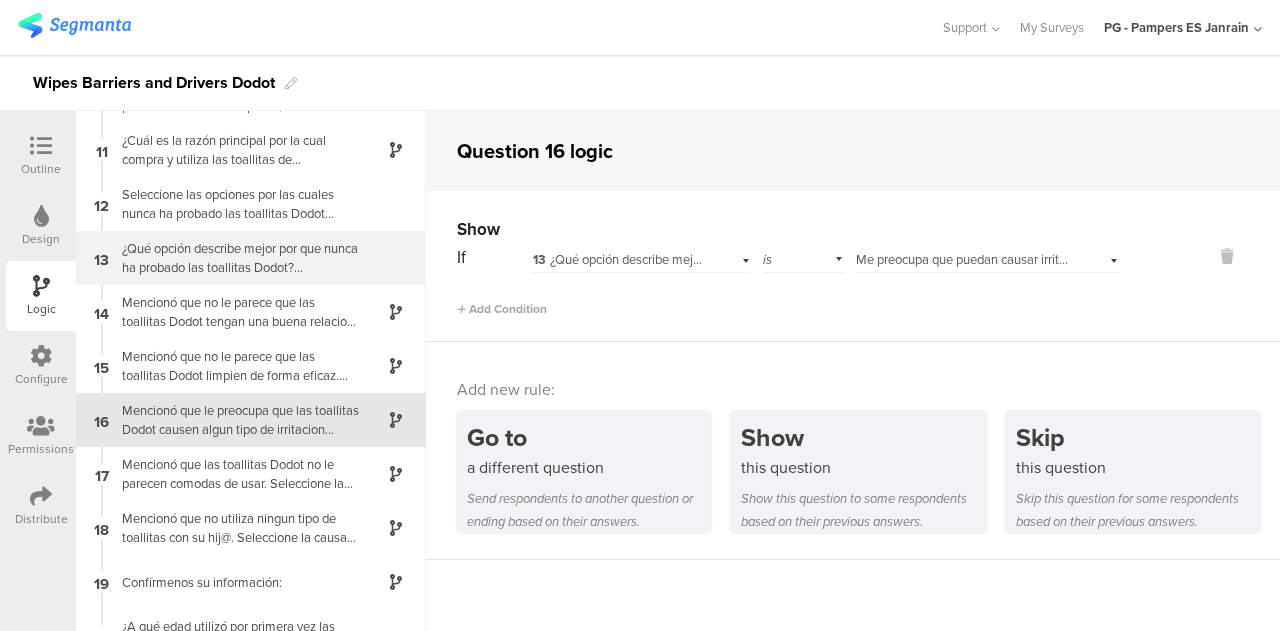 click on "Seleccione las opciones por las cuales nunca ha probado las toallitas Dodot (Seleccione todas las que correspondan)" at bounding box center [235, 204] 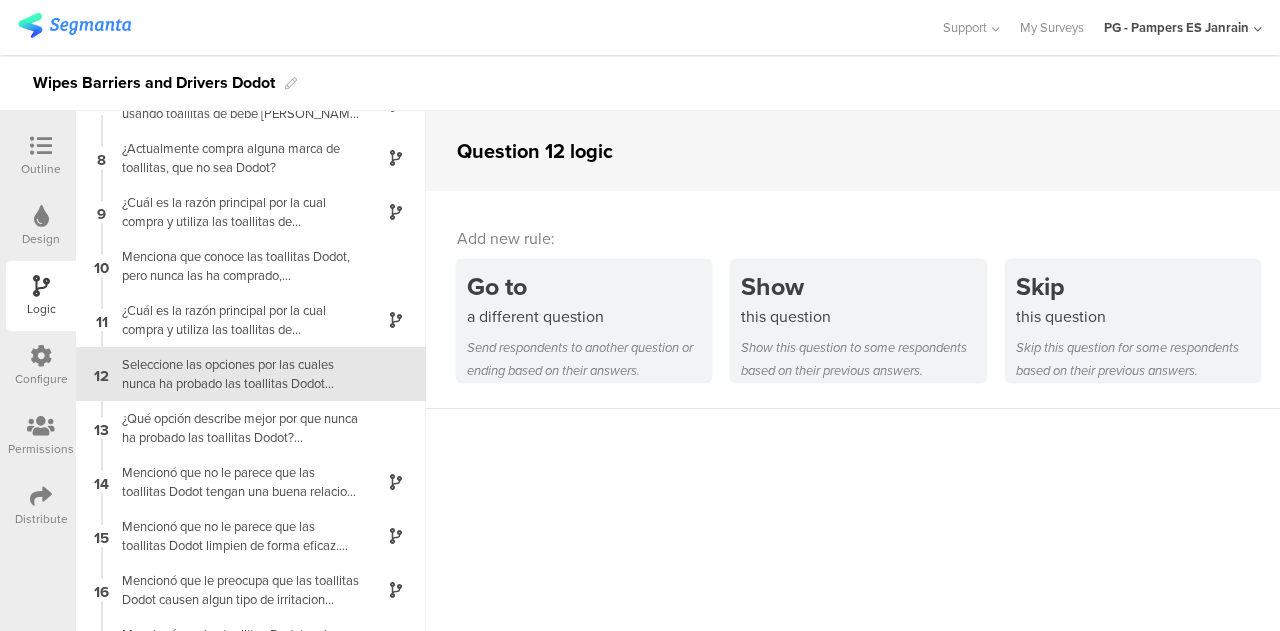 scroll, scrollTop: 360, scrollLeft: 0, axis: vertical 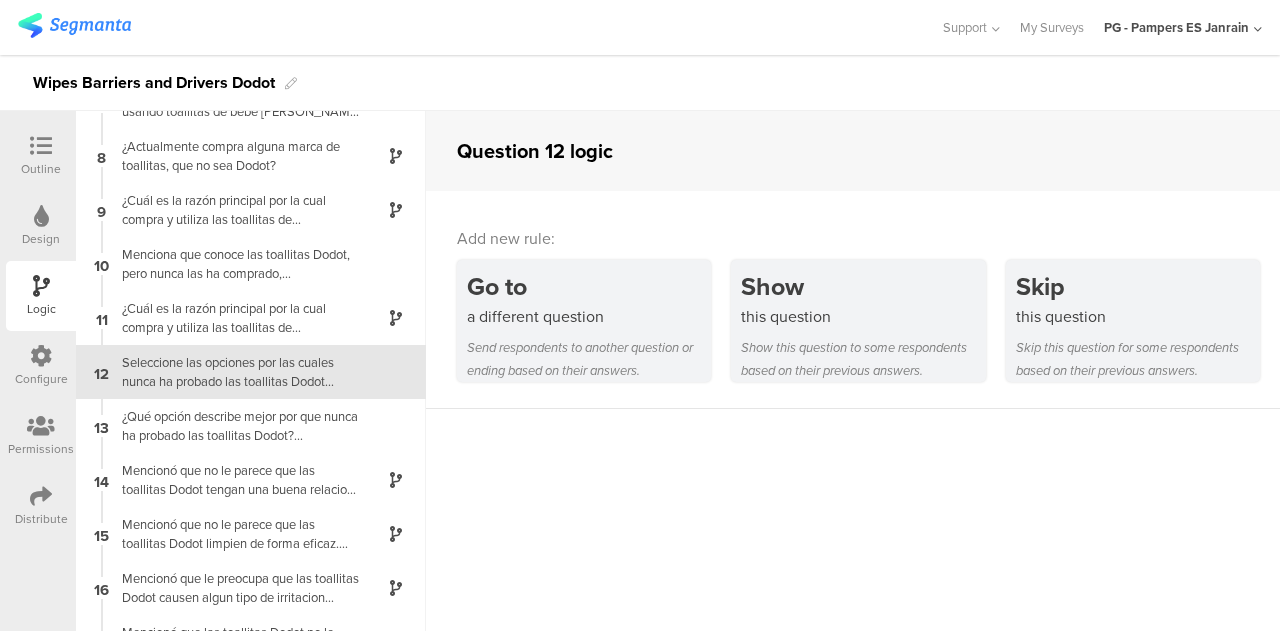 click on "Outline" at bounding box center (41, 156) 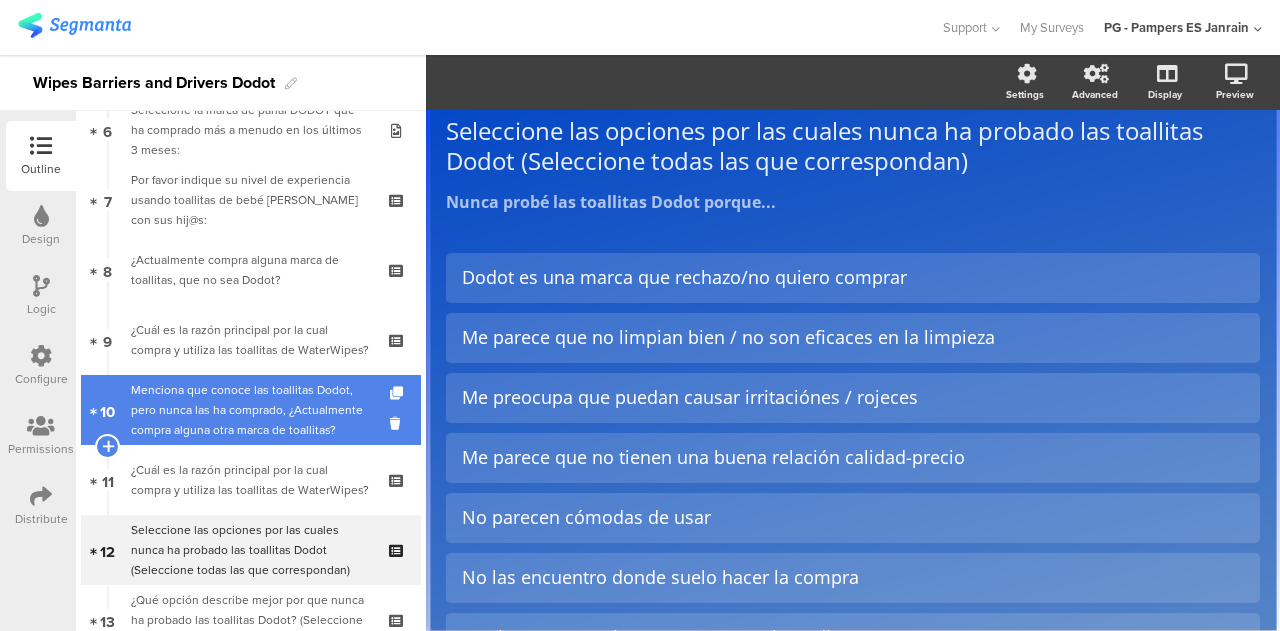 scroll, scrollTop: 424, scrollLeft: 0, axis: vertical 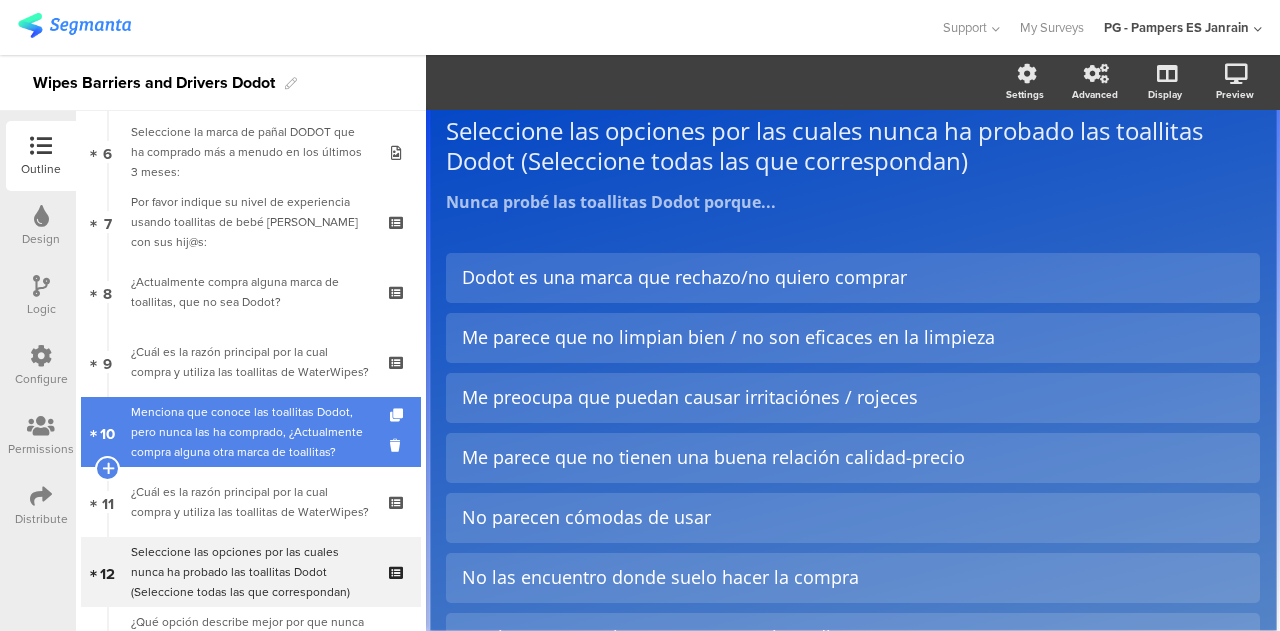 click on "Por favor indique su nivel de experiencia usando toallitas de bebé Dodot con sus hij@s:" at bounding box center [250, 222] 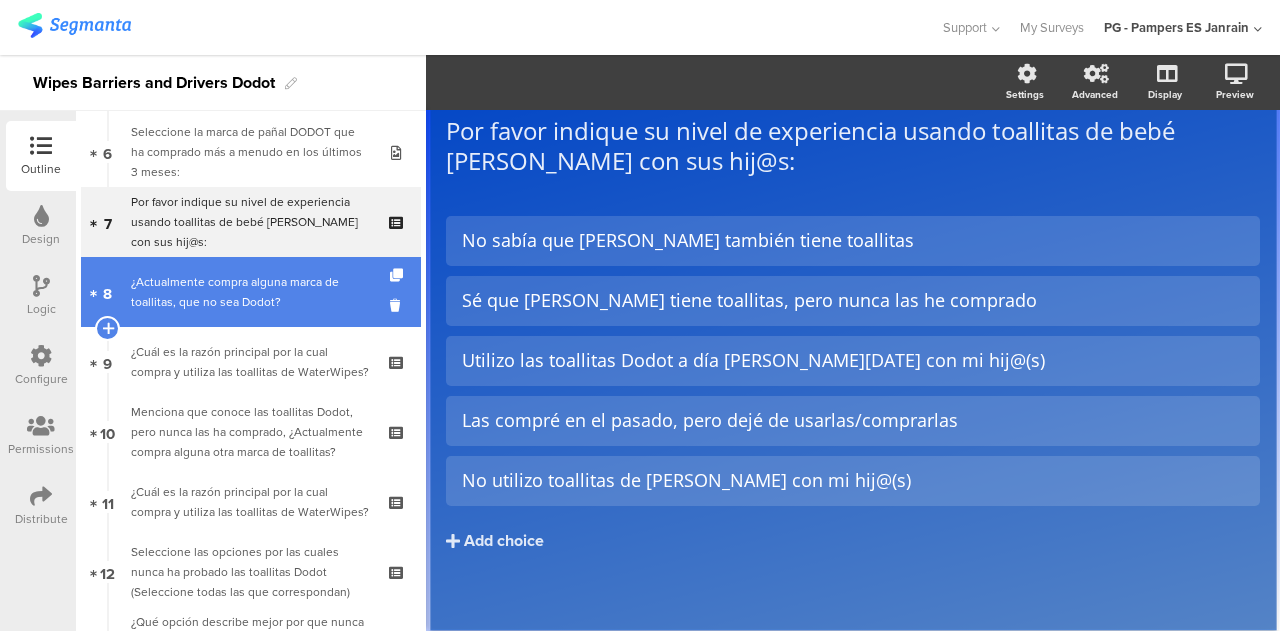 click on "¿Actualmente compra alguna marca de toallitas, que no sea Dodot?" at bounding box center (250, 292) 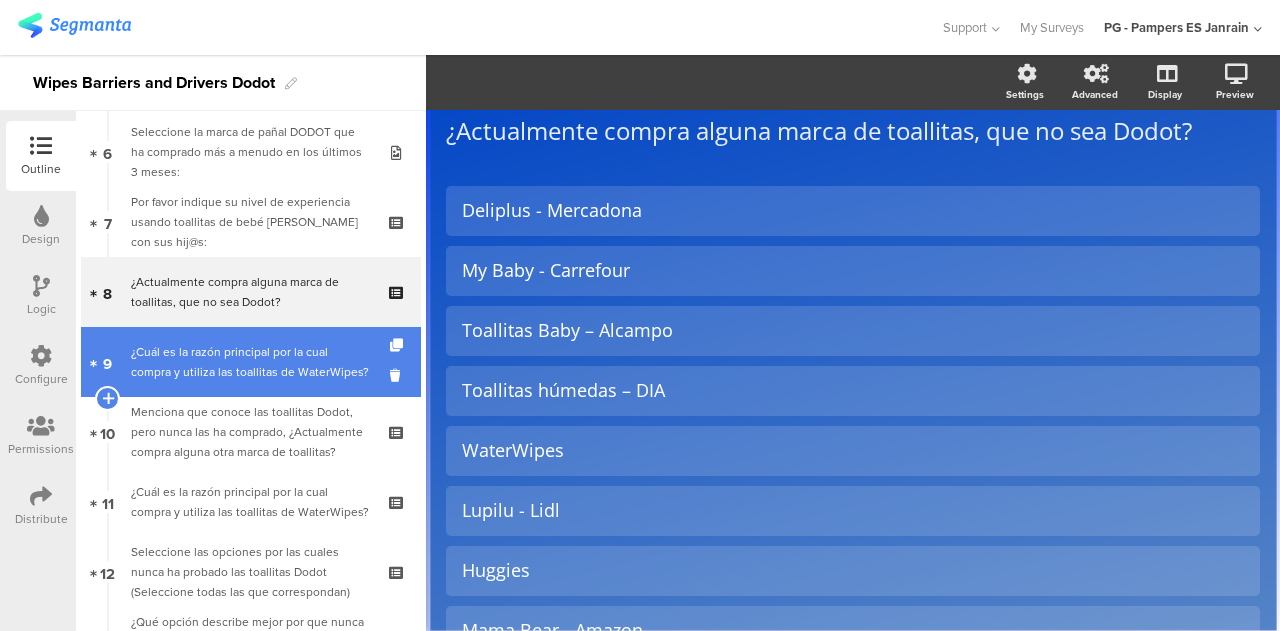 click on "¿Cuál es la razón principal por la cual compra y utiliza las toallitas de WaterWipes?" at bounding box center (250, 362) 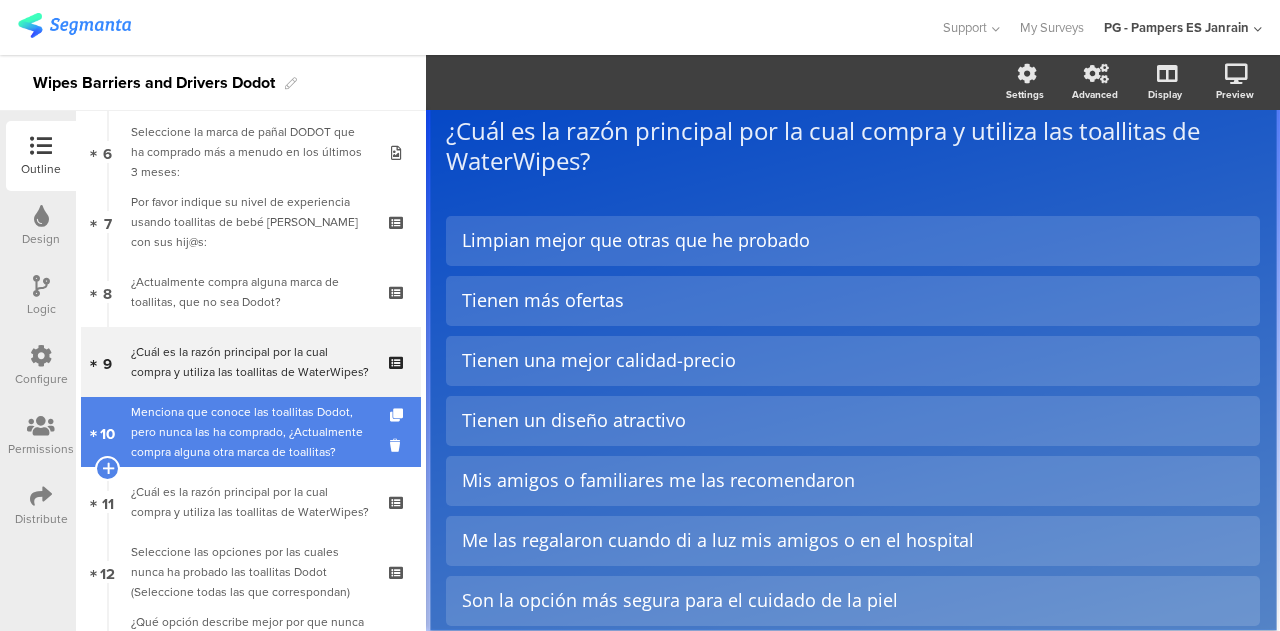click on "Menciona que conoce las toallitas Dodot, pero nunca las ha comprado, ¿Actualmente compra alguna otra marca de toallitas?" at bounding box center (250, 432) 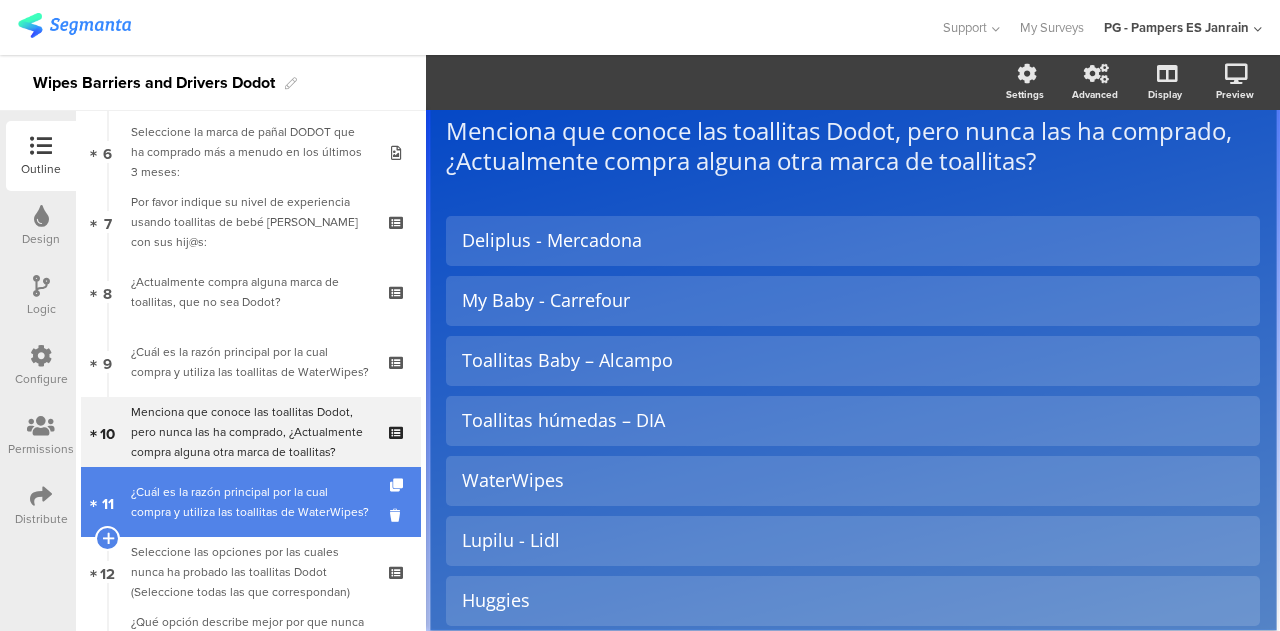 click on "¿Cuál es la razón principal por la cual compra y utiliza las toallitas de WaterWipes?" at bounding box center (250, 502) 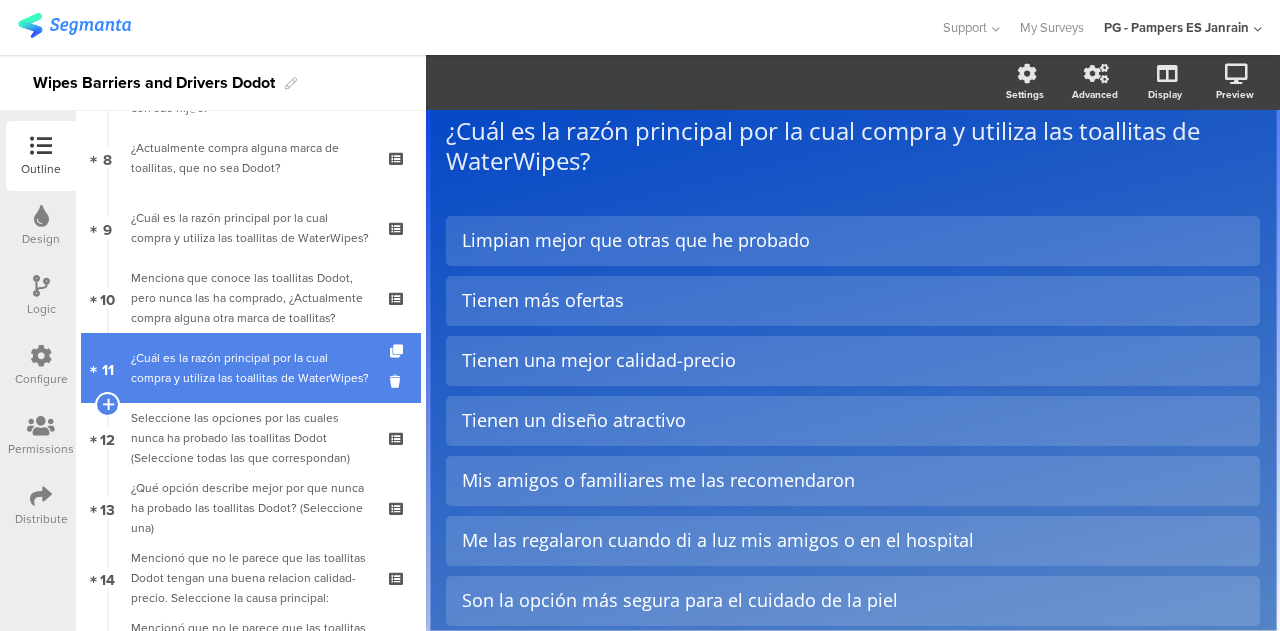scroll, scrollTop: 564, scrollLeft: 0, axis: vertical 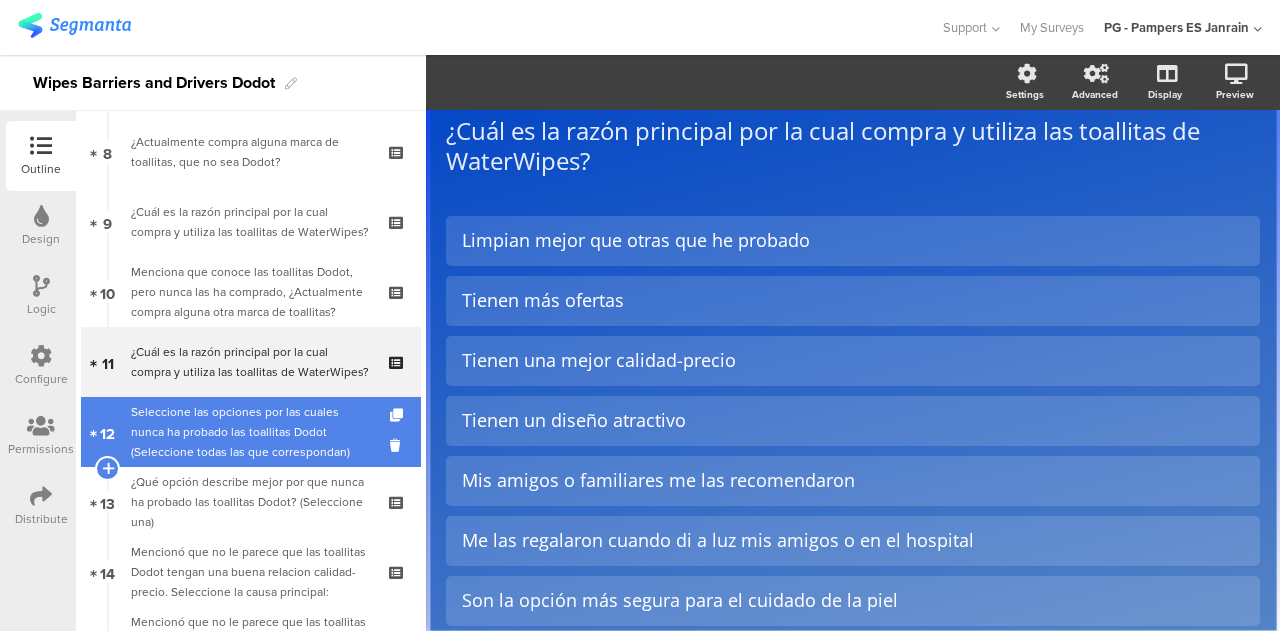 click on "12
Seleccione las opciones por las cuales nunca ha probado las toallitas Dodot (Seleccione todas las que correspondan)" at bounding box center [251, 432] 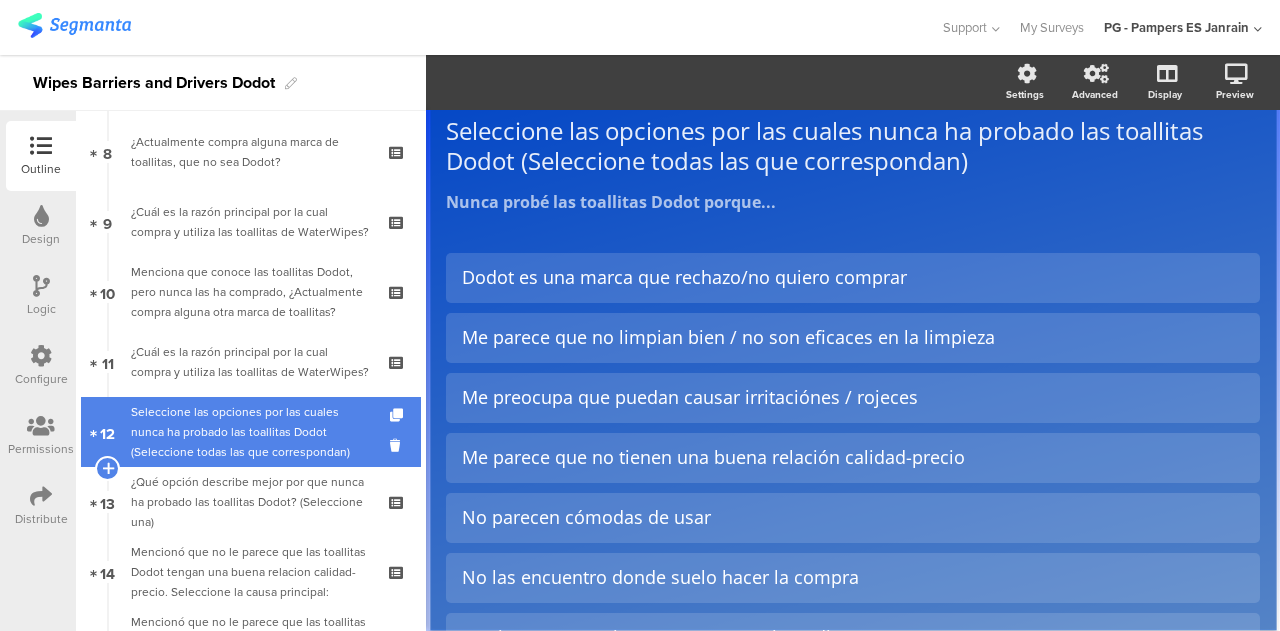 click on "12
Seleccione las opciones por las cuales nunca ha probado las toallitas Dodot (Seleccione todas las que correspondan)" at bounding box center (251, 432) 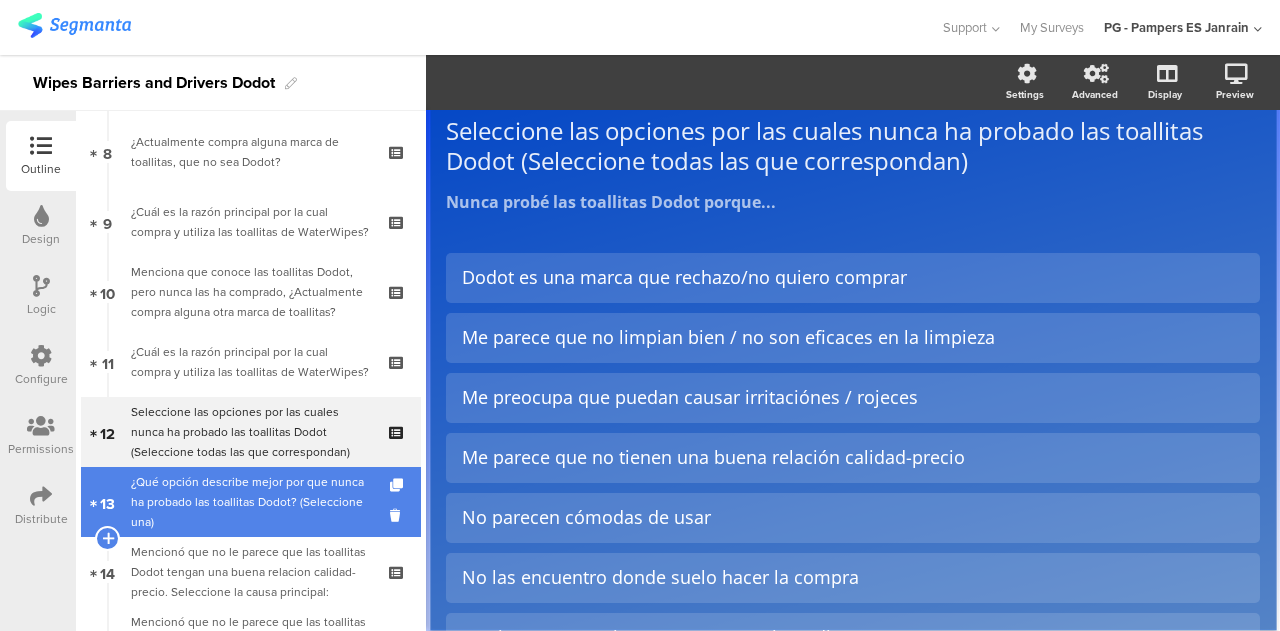 click on "¿Qué opción describe mejor por que nunca ha probado las toallitas Dodot? (Seleccione una)" at bounding box center (250, 502) 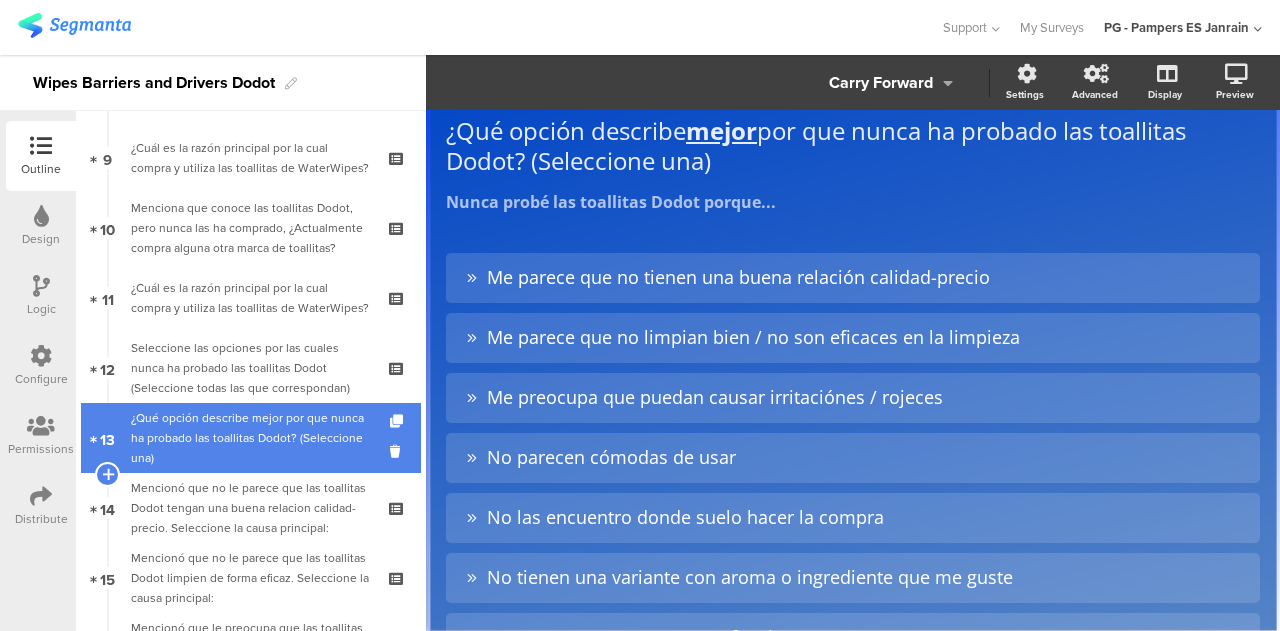 scroll, scrollTop: 628, scrollLeft: 0, axis: vertical 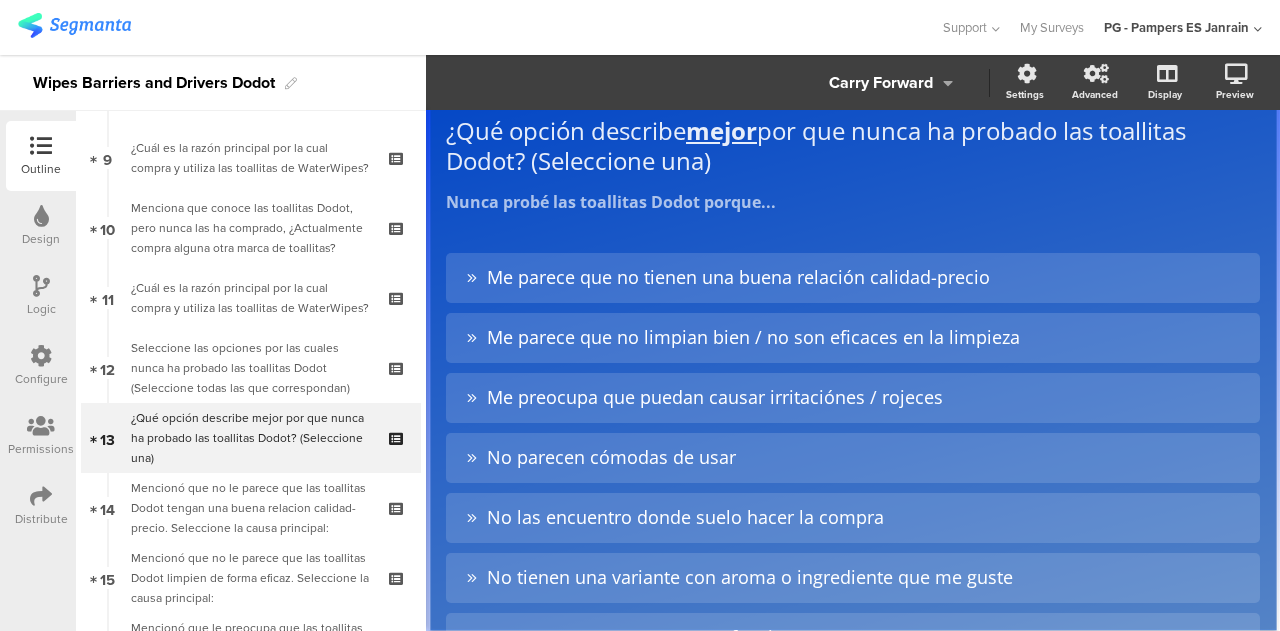 click at bounding box center [41, 286] 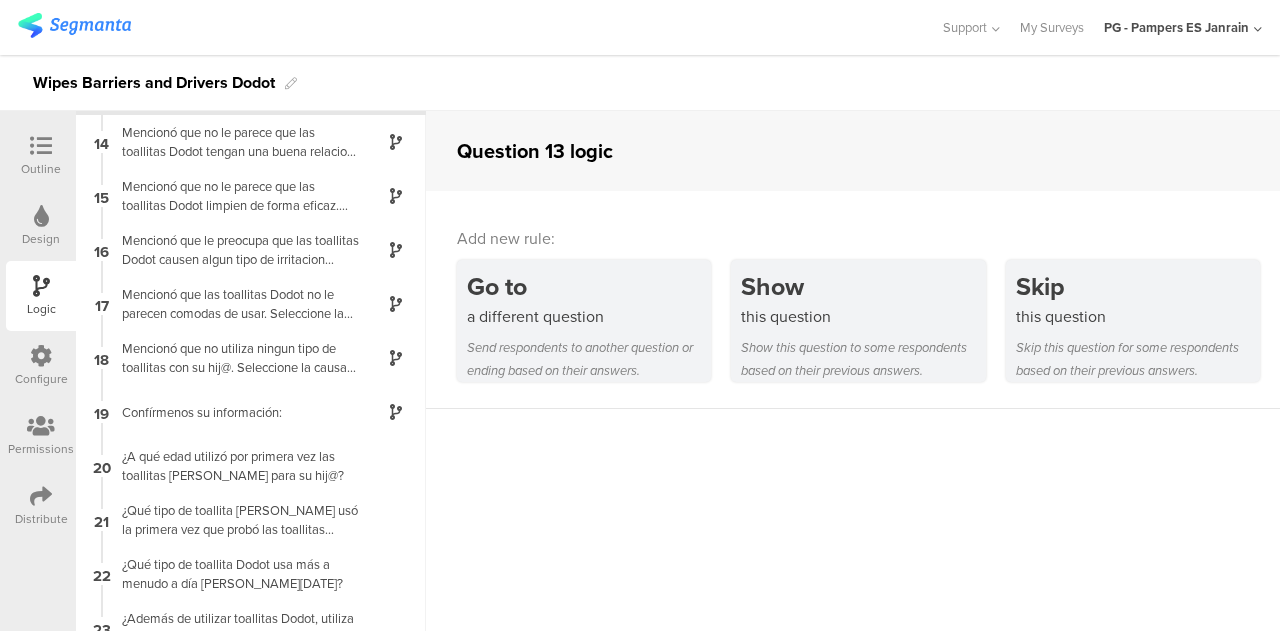 scroll, scrollTop: 699, scrollLeft: 0, axis: vertical 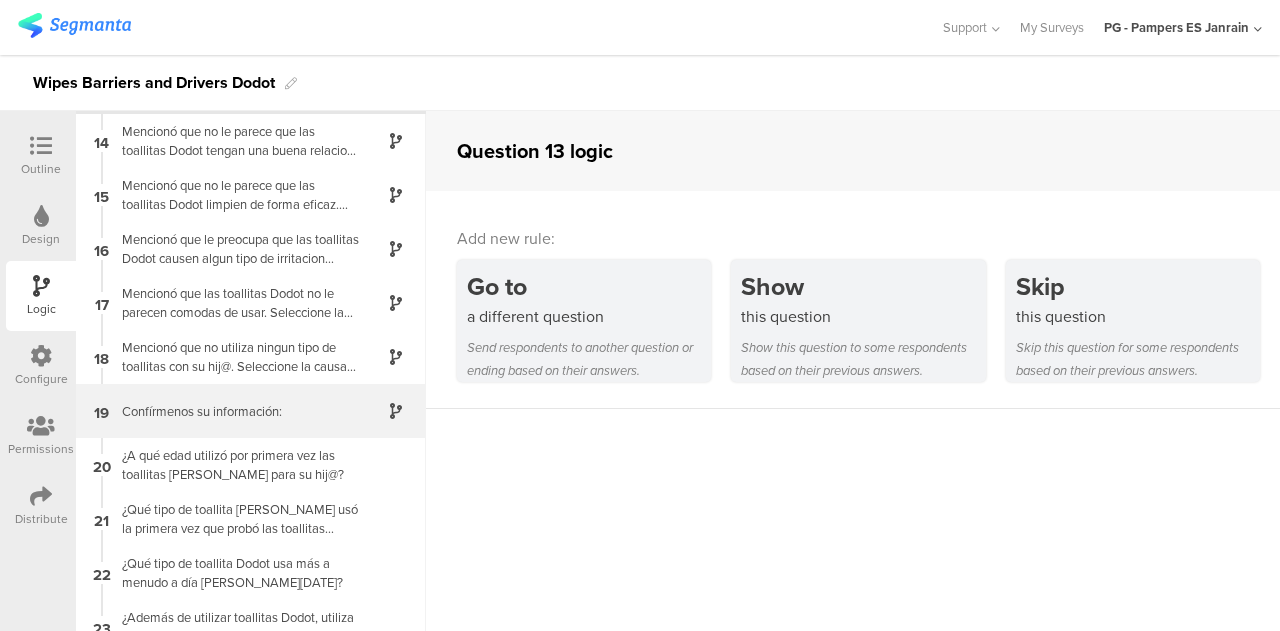 click on "19
Confírmenos su información:" at bounding box center [251, 411] 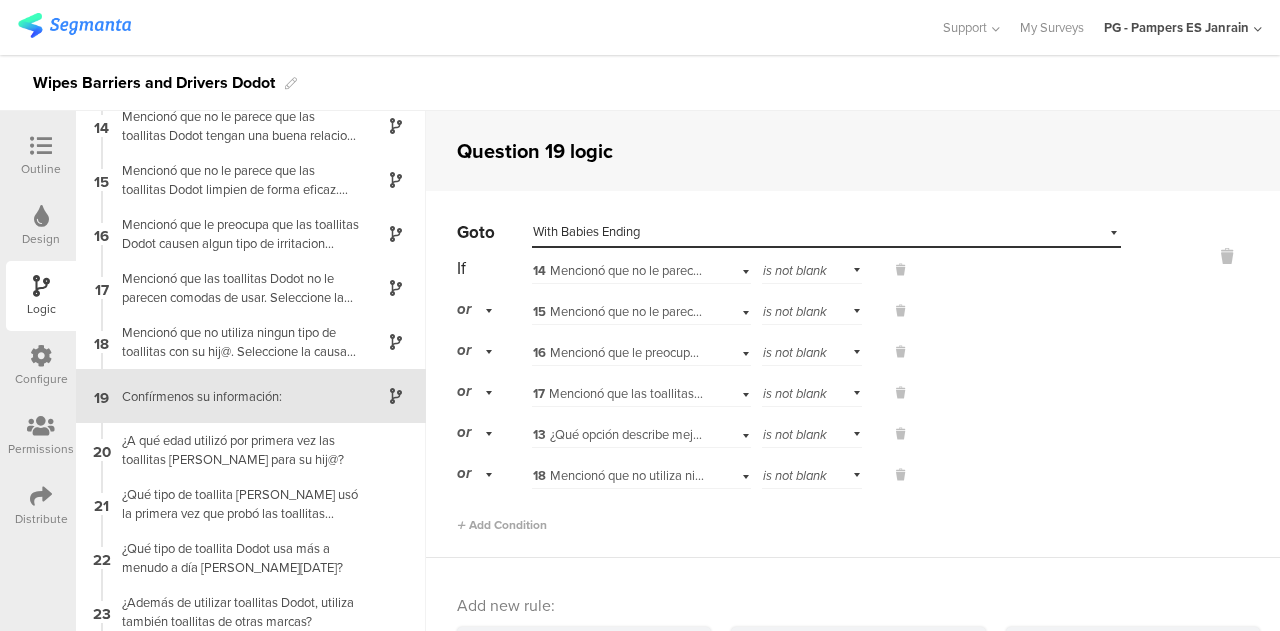 scroll, scrollTop: 738, scrollLeft: 0, axis: vertical 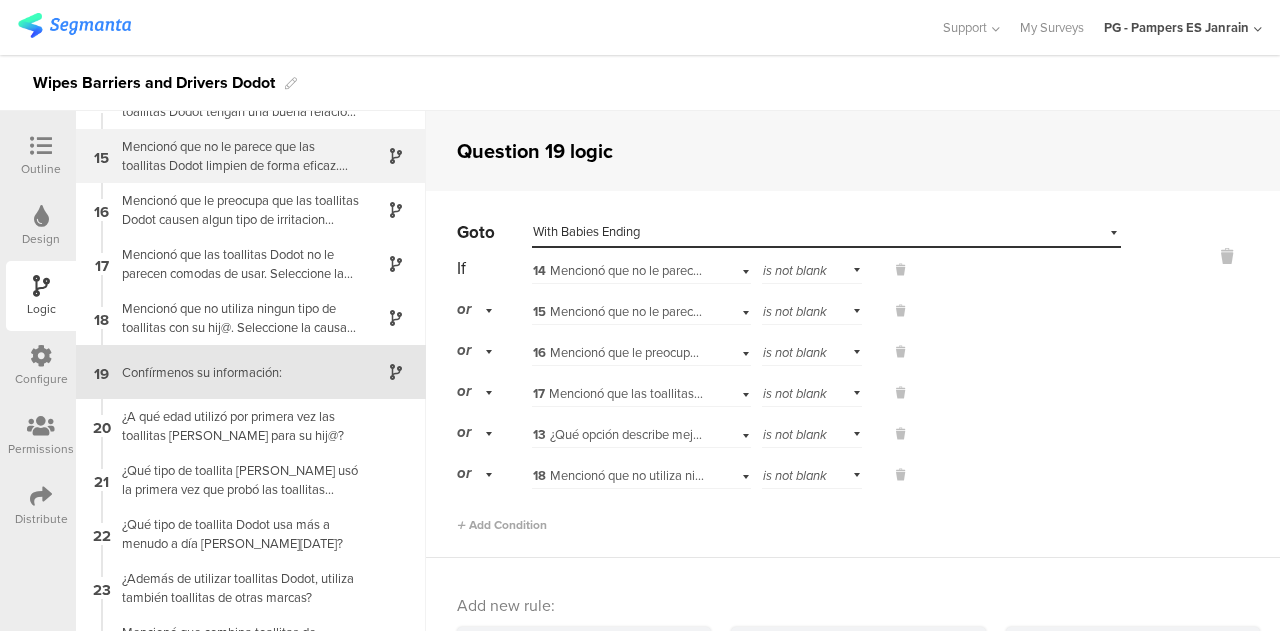 click on "Mencionó que no le parece que las toallitas Dodot limpien de forma eficaz. Seleccione la causa principal:" at bounding box center (235, 156) 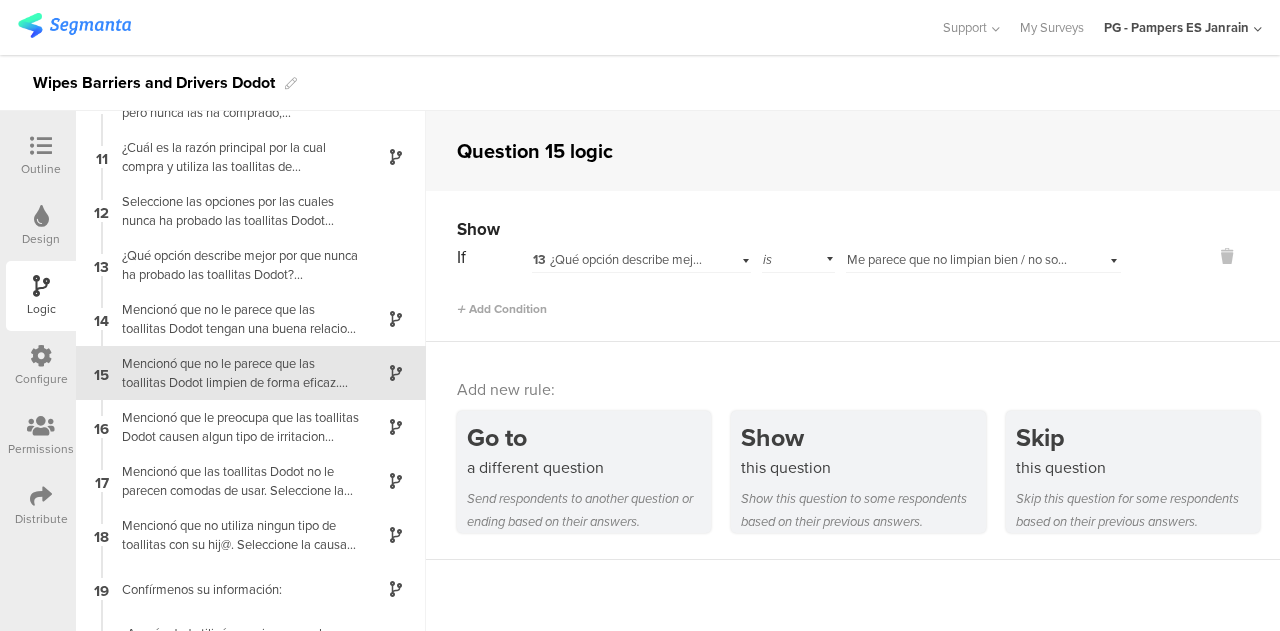 scroll, scrollTop: 522, scrollLeft: 0, axis: vertical 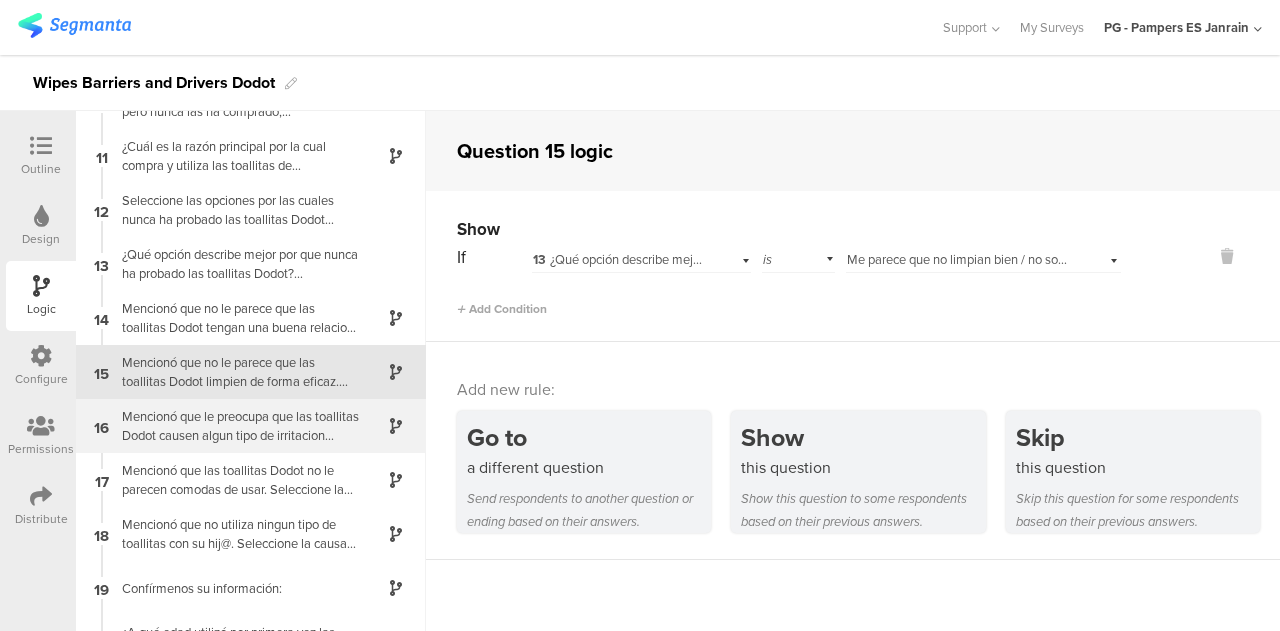 click on "Mencionó que le preocupa que las toallitas Dodot causen algun tipo de irritacion de piel. Seleccione la causa principal:" at bounding box center [235, 426] 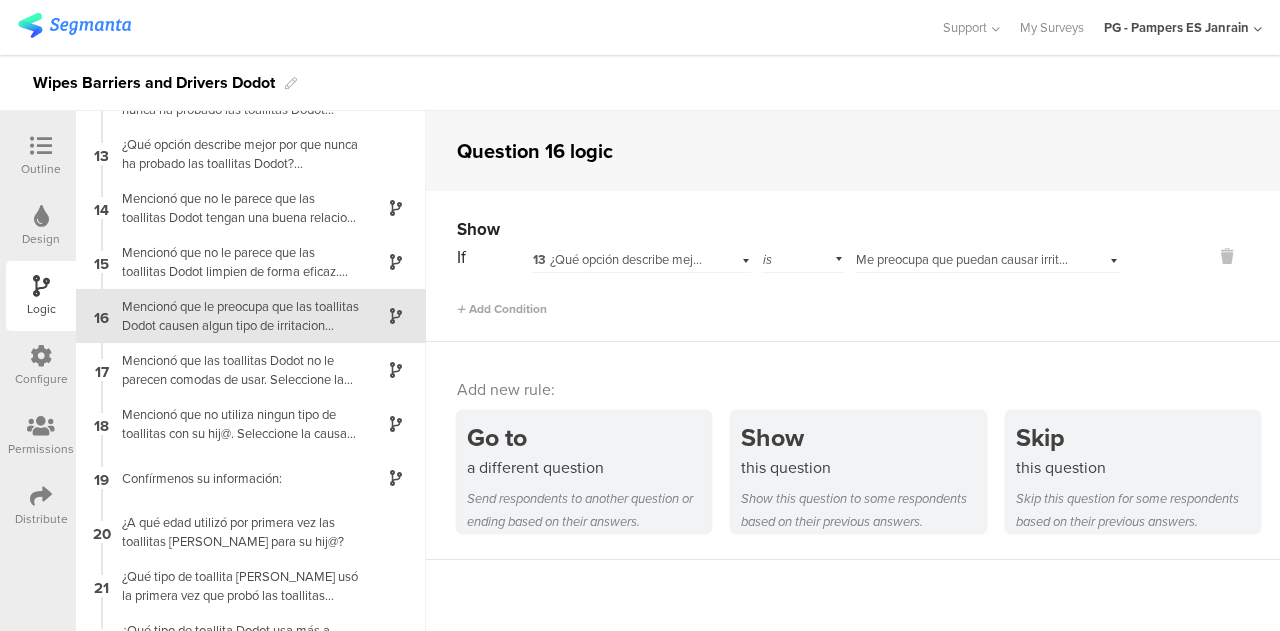 scroll, scrollTop: 710, scrollLeft: 0, axis: vertical 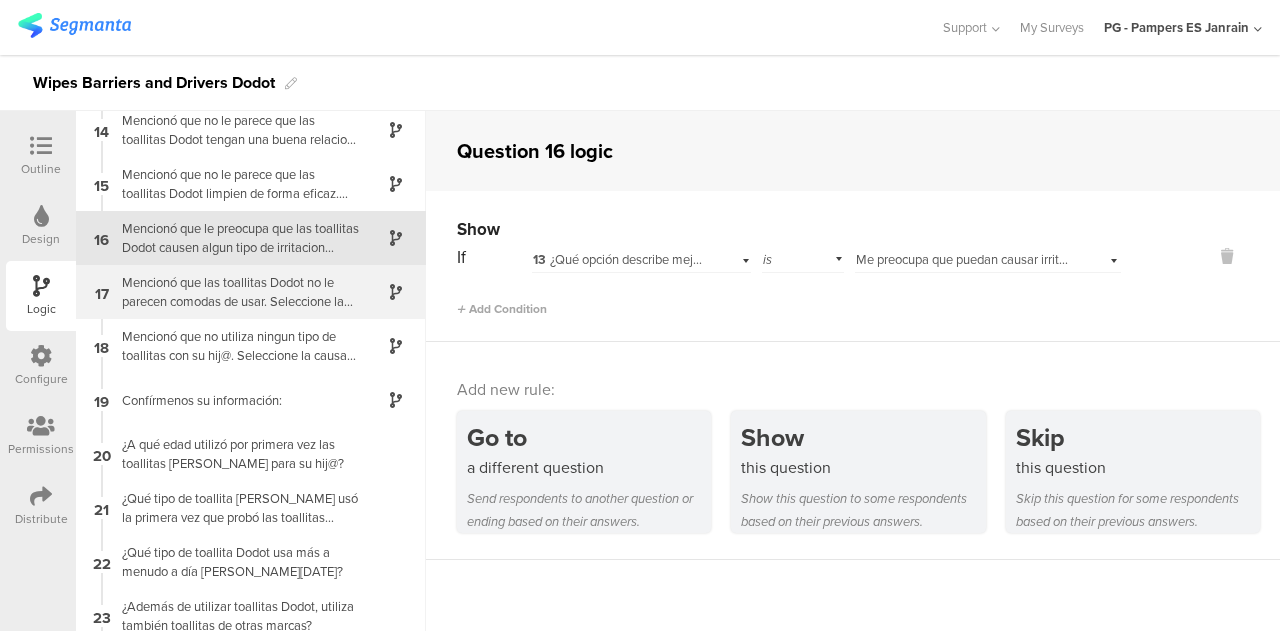 click on "17
Mencionó que las toallitas Dodot no le parecen comodas de usar. Seleccione la causa principal:" at bounding box center [251, 292] 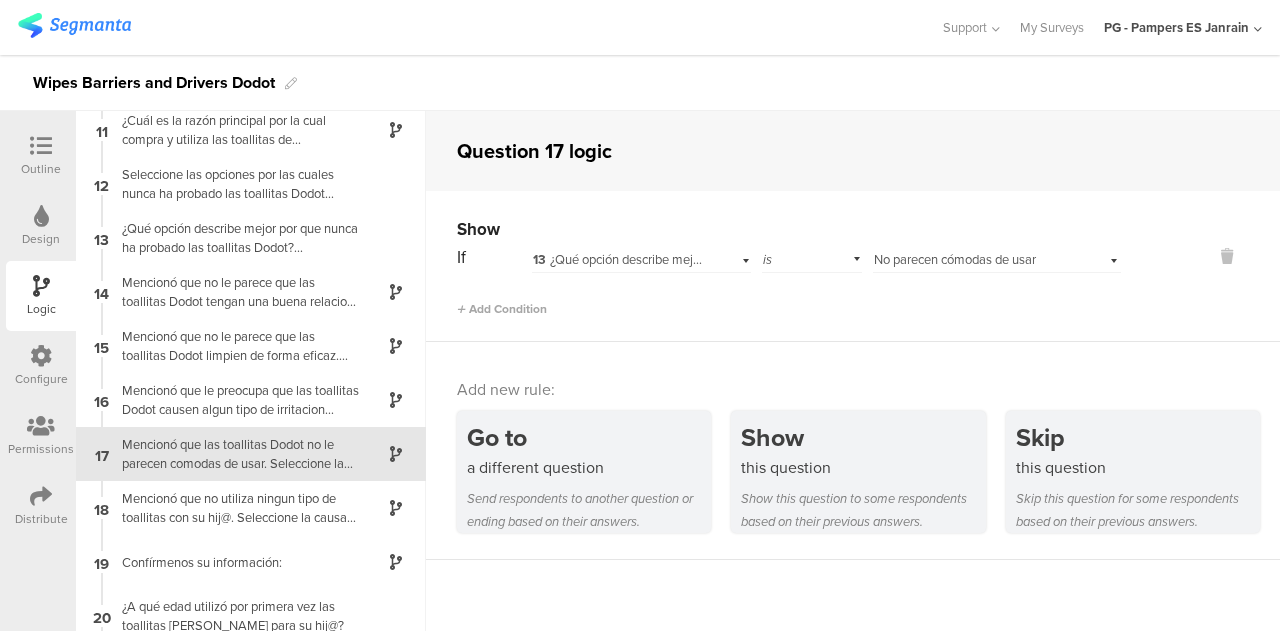 scroll, scrollTop: 630, scrollLeft: 0, axis: vertical 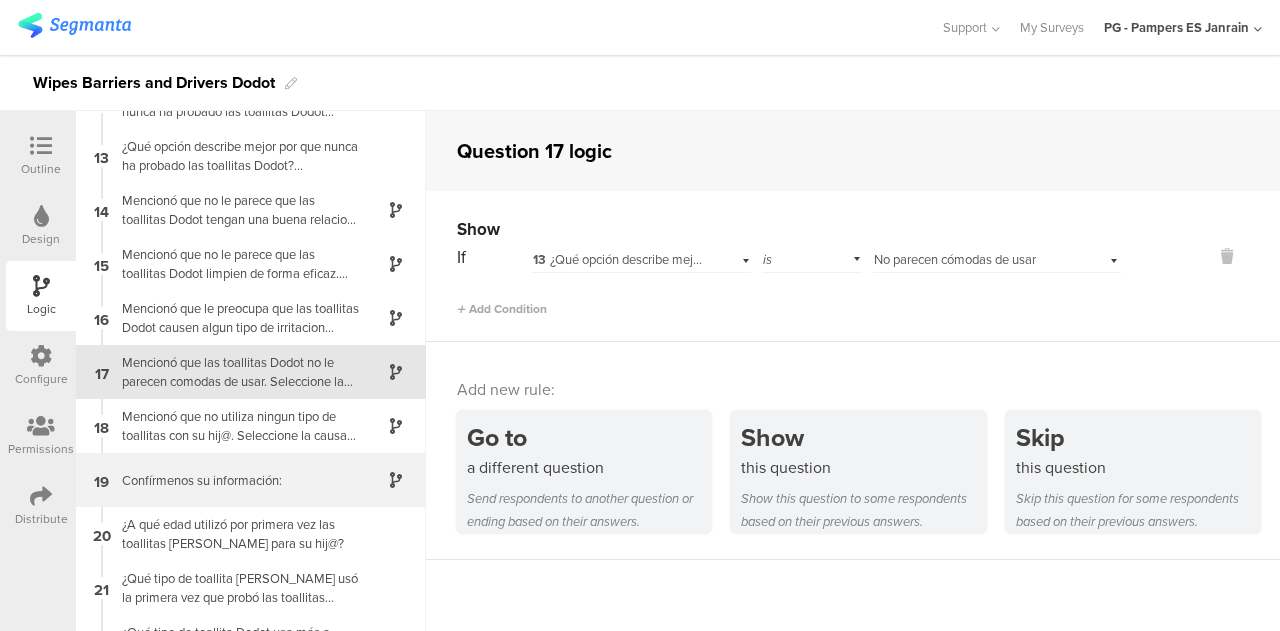 click on "Confírmenos su información:" at bounding box center (235, 480) 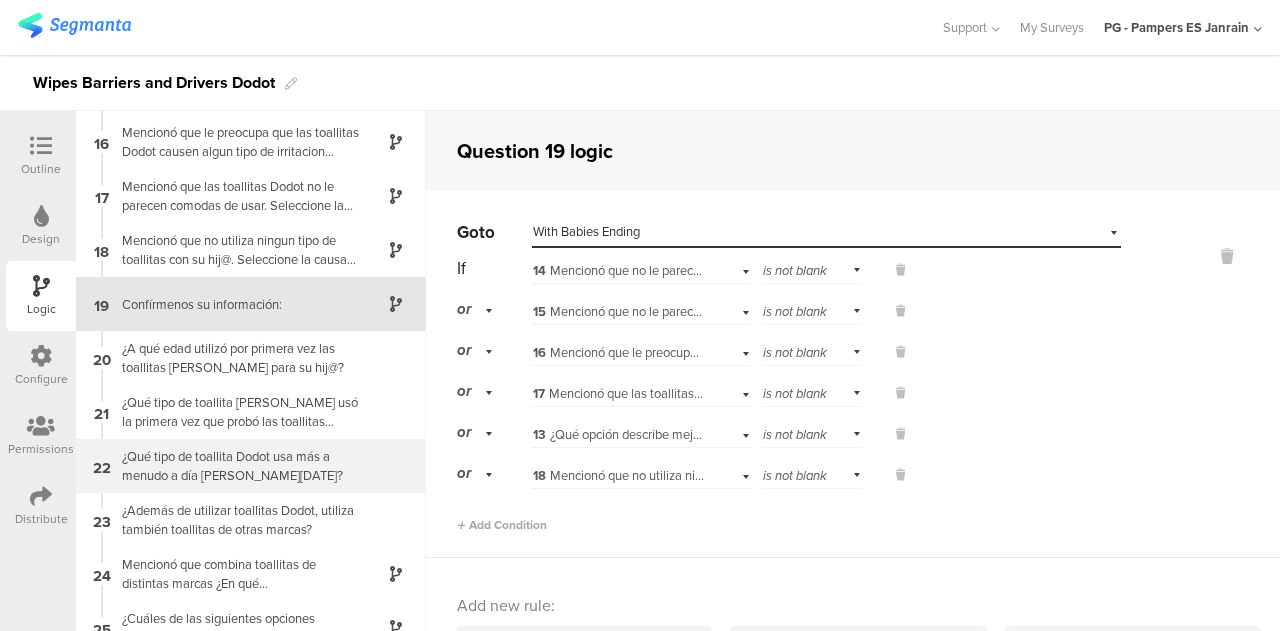 scroll, scrollTop: 888, scrollLeft: 0, axis: vertical 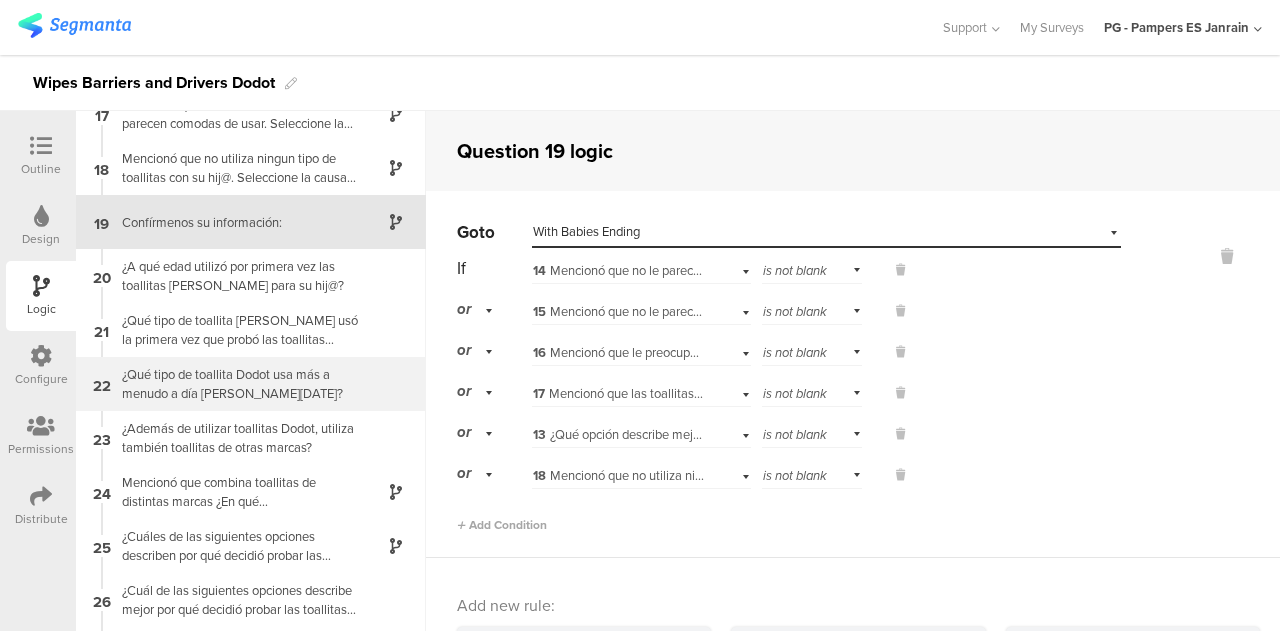 click on "25
¿Cuáles de las siguientes opciones describen por qué decidió probar las toallitas Dodot por primera vez? (Seleccione todas las que correspondan)" at bounding box center (251, 546) 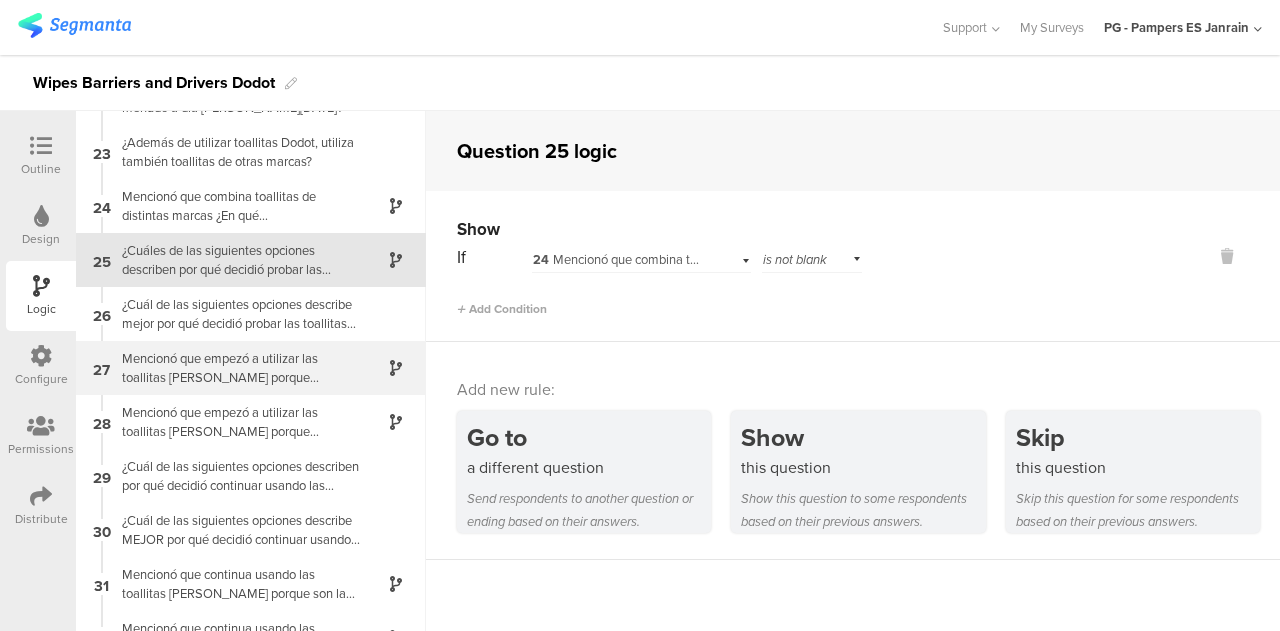 scroll, scrollTop: 1174, scrollLeft: 0, axis: vertical 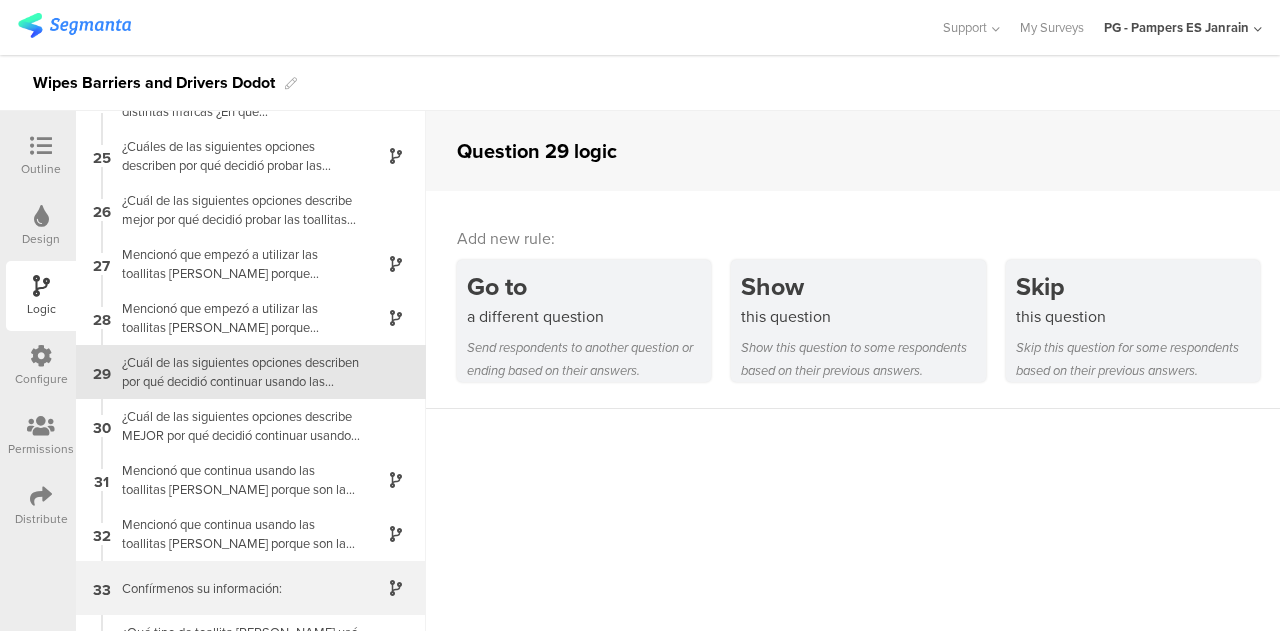 click on "Confírmenos su información:" at bounding box center [235, 588] 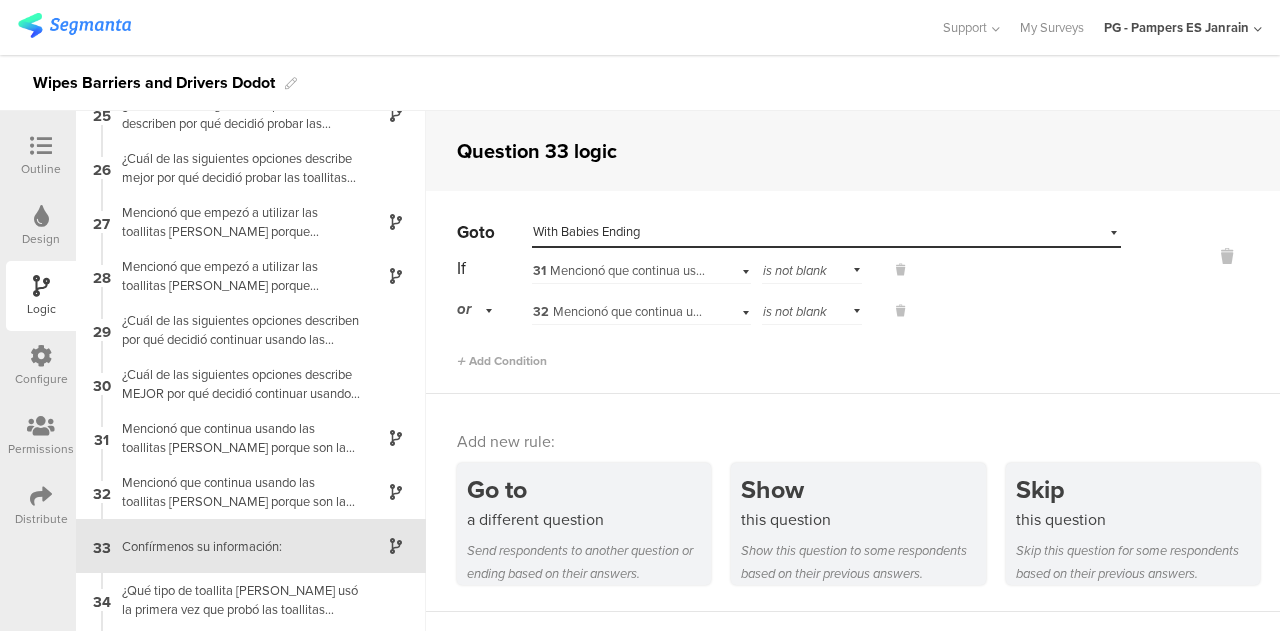 scroll, scrollTop: 1494, scrollLeft: 0, axis: vertical 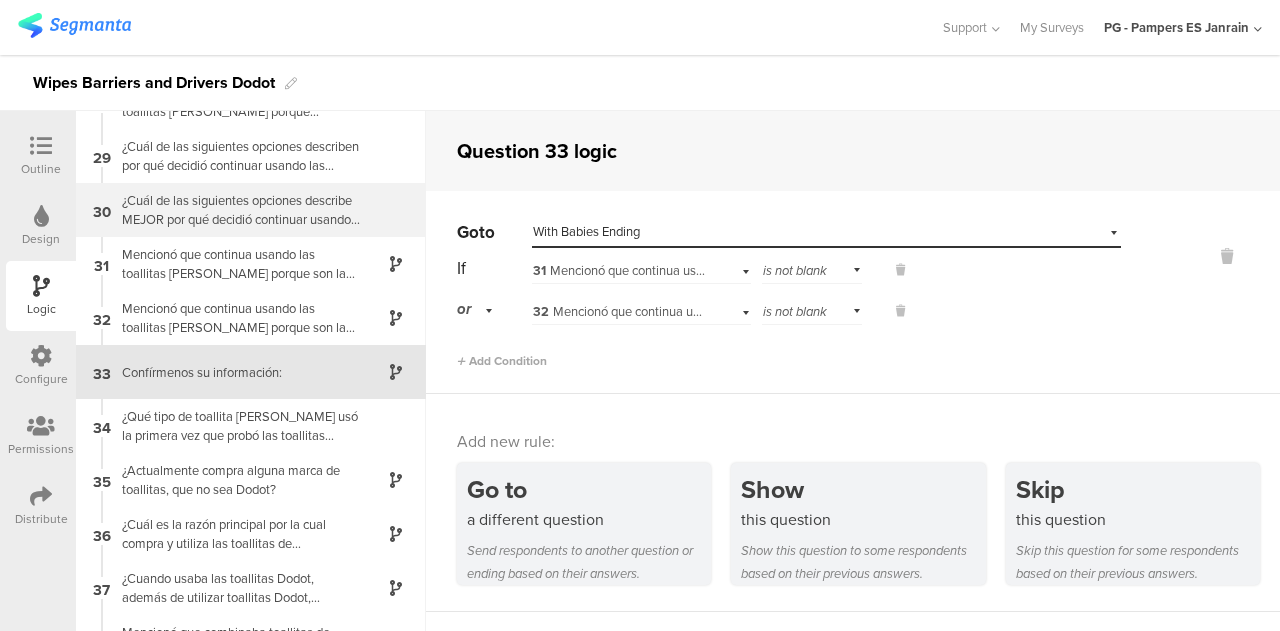 click on "¿Cuál de las siguientes opciones describe MEJOR por qué decidió continuar usando las toallitas Dodot después de probarlas? (Seleccione una)" at bounding box center [235, 210] 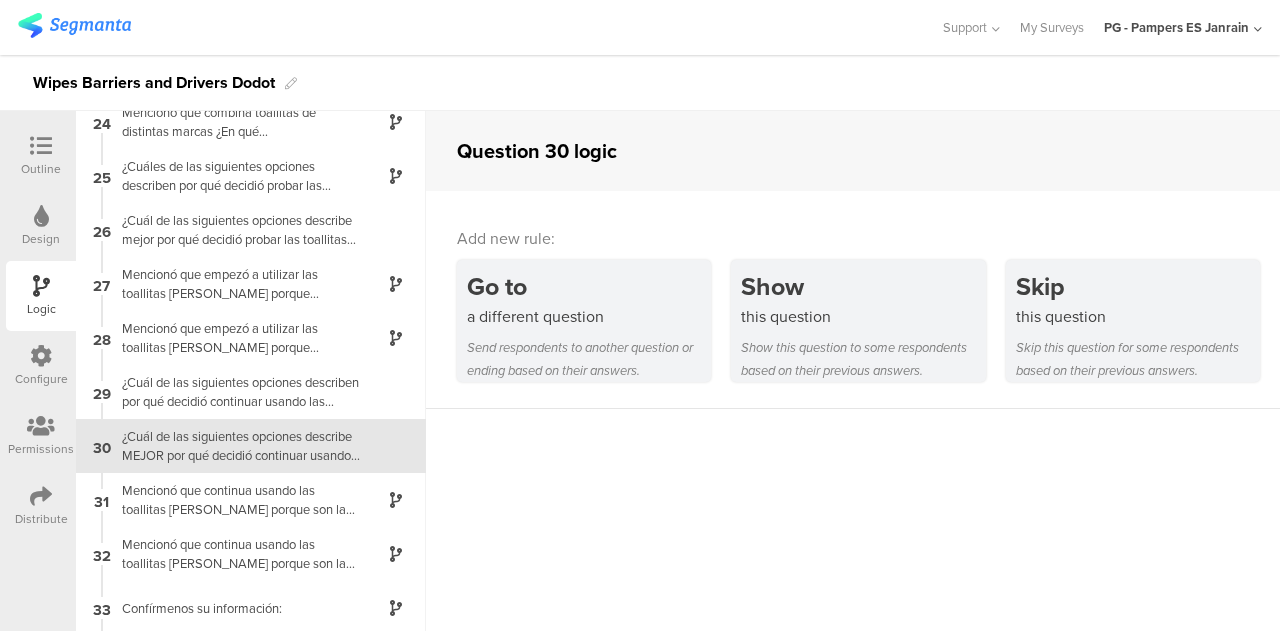 scroll, scrollTop: 1332, scrollLeft: 0, axis: vertical 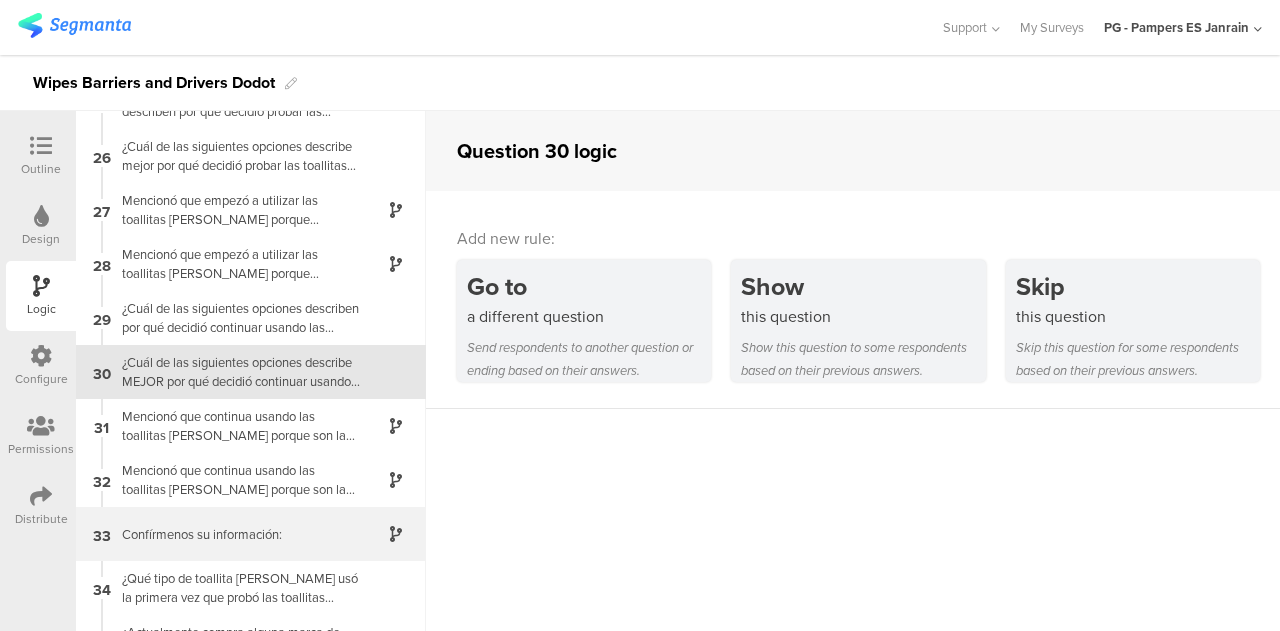 click on "Confírmenos su información:" at bounding box center (235, 534) 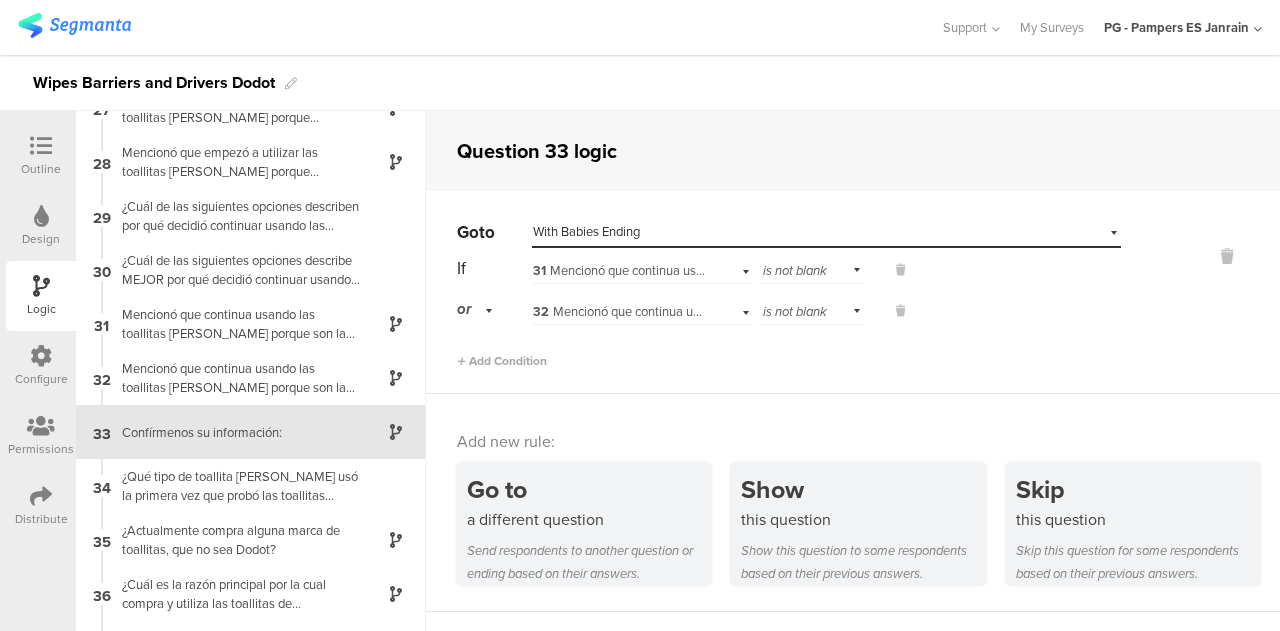scroll, scrollTop: 1494, scrollLeft: 0, axis: vertical 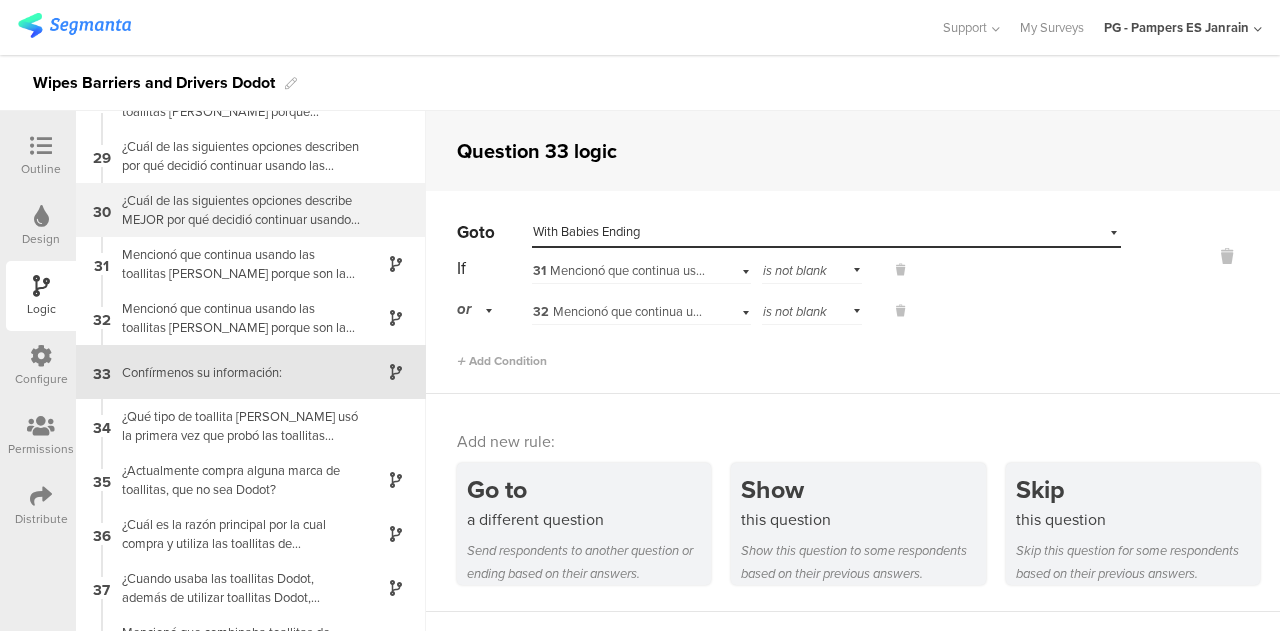 click on "30
¿Cuál de las siguientes opciones describe MEJOR por qué decidió continuar usando las toallitas Dodot después de probarlas? (Seleccione una)" at bounding box center [251, 210] 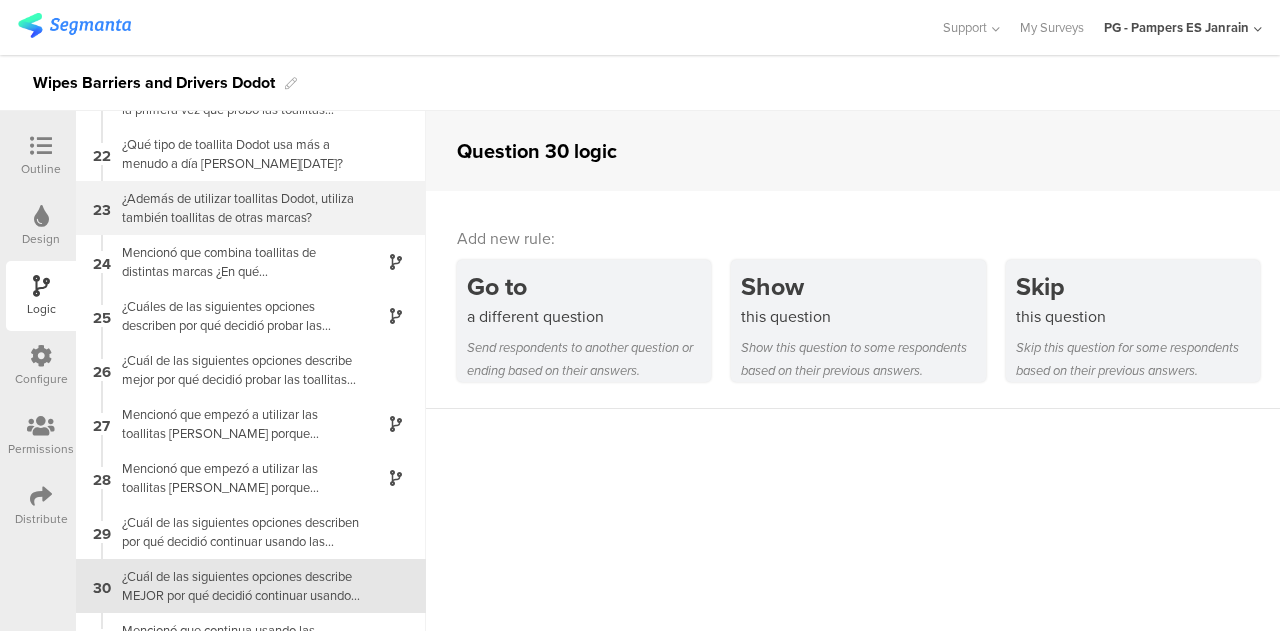 scroll, scrollTop: 1126, scrollLeft: 0, axis: vertical 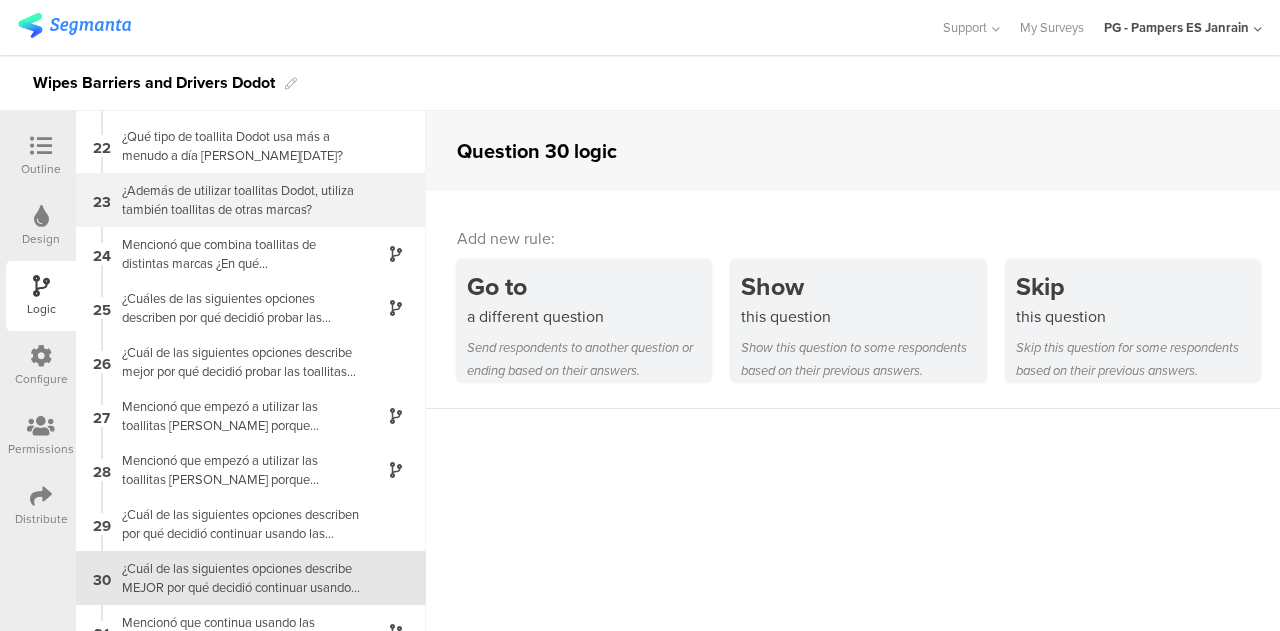 click on "¿Cuál de las siguientes opciones describen por qué decidió continuar usando las toallitas Dodot después de probarlas? (Seleccione todas las que correspondan)" at bounding box center [235, 524] 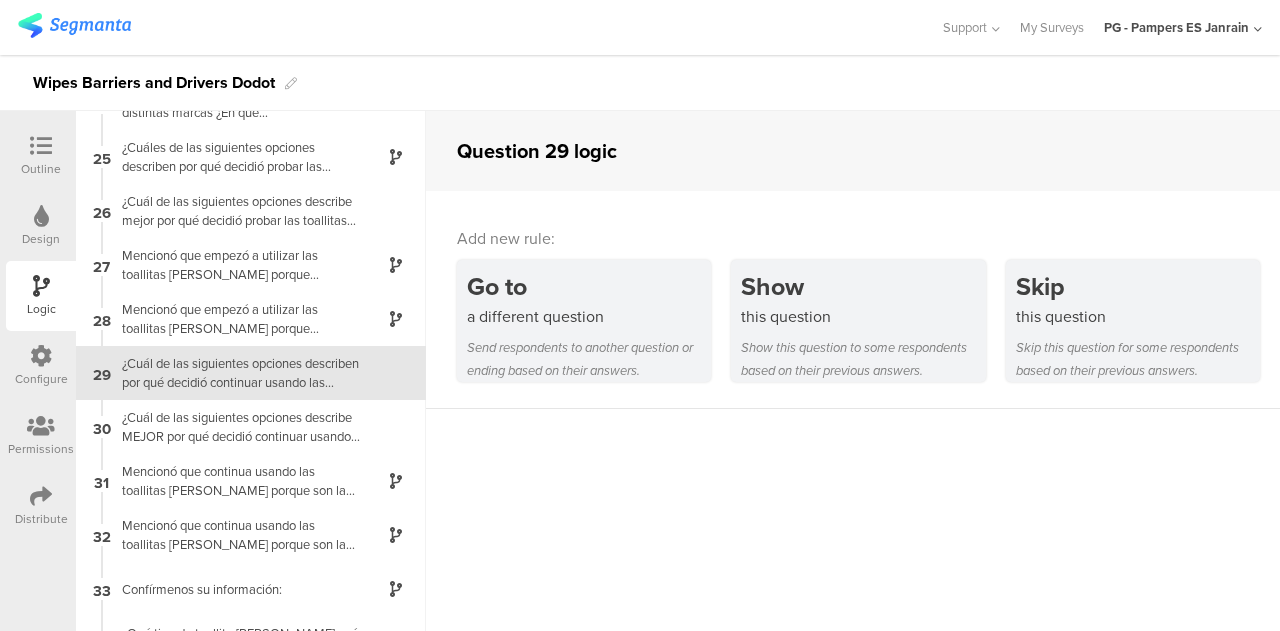 scroll, scrollTop: 1278, scrollLeft: 0, axis: vertical 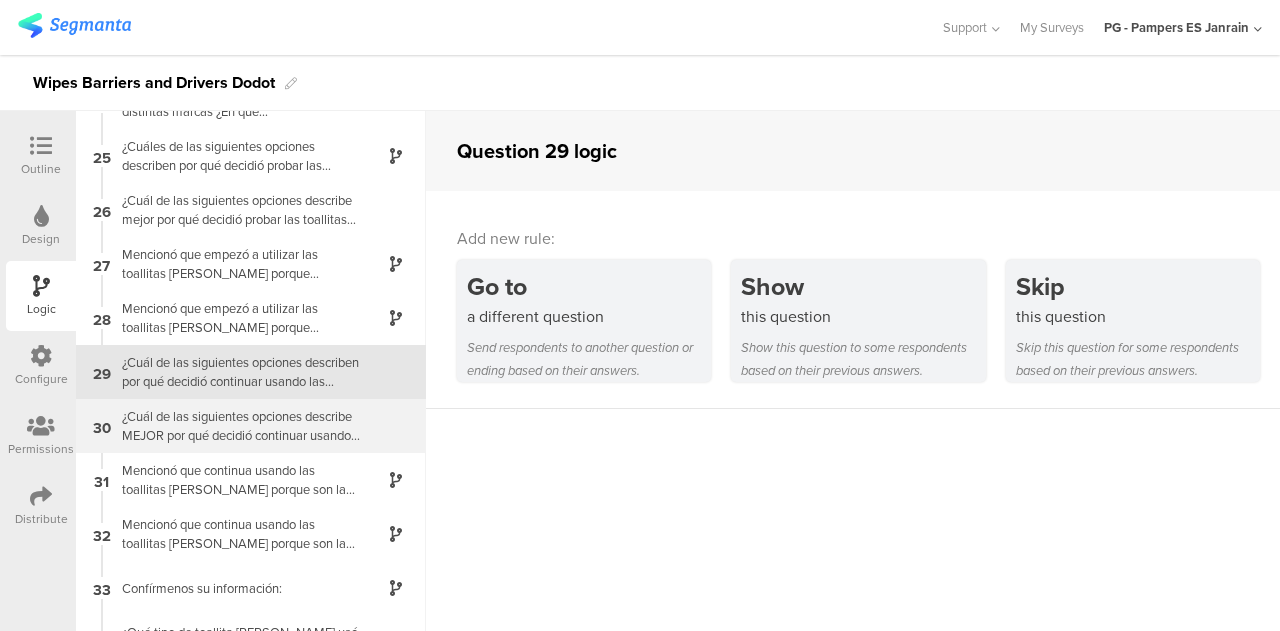 click on "¿Cuál de las siguientes opciones describe MEJOR por qué decidió continuar usando las toallitas Dodot después de probarlas? (Seleccione una)" at bounding box center (235, 426) 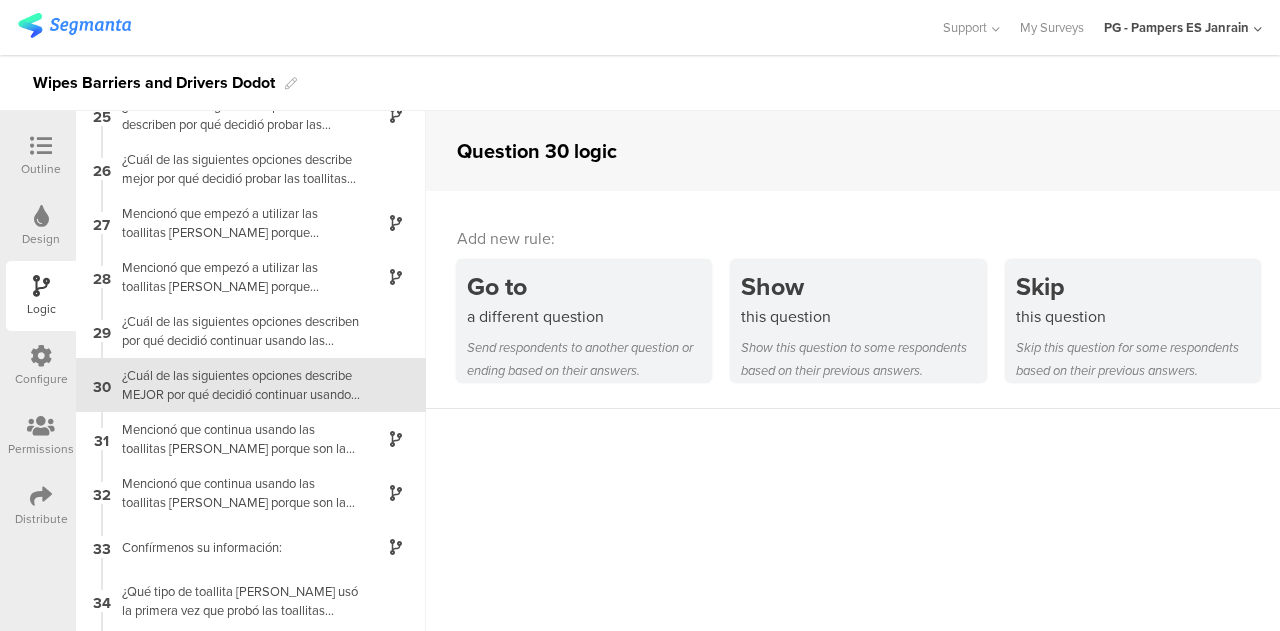 scroll, scrollTop: 1332, scrollLeft: 0, axis: vertical 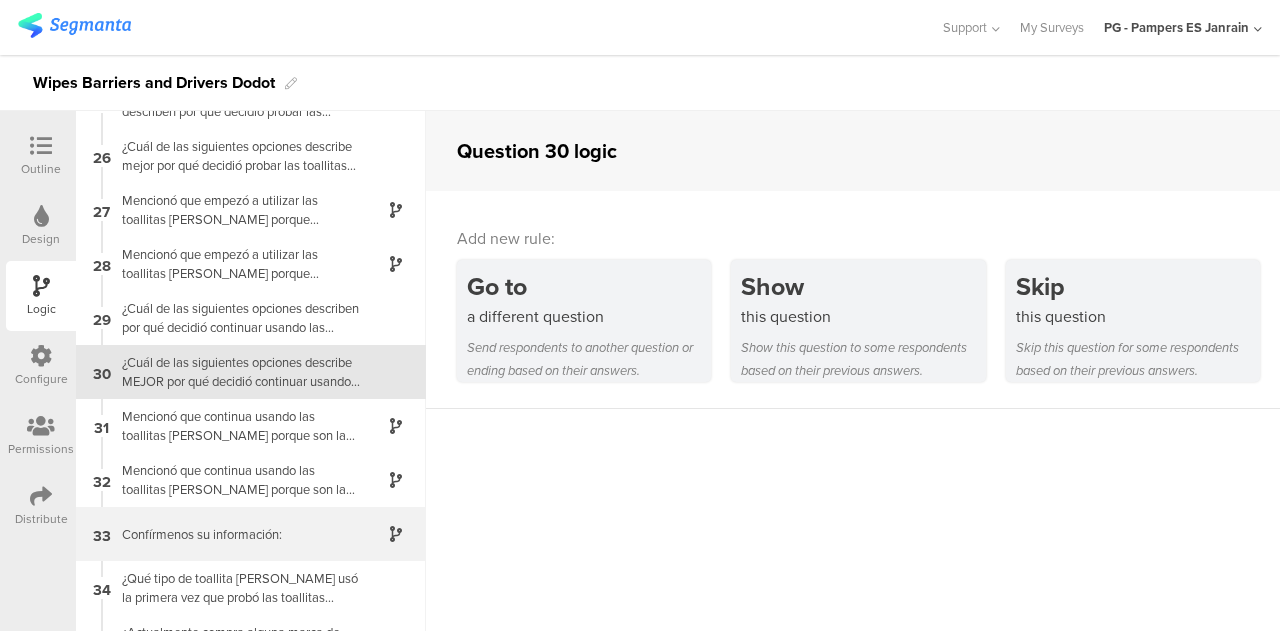 click on "33
Confírmenos su información:" at bounding box center (251, 534) 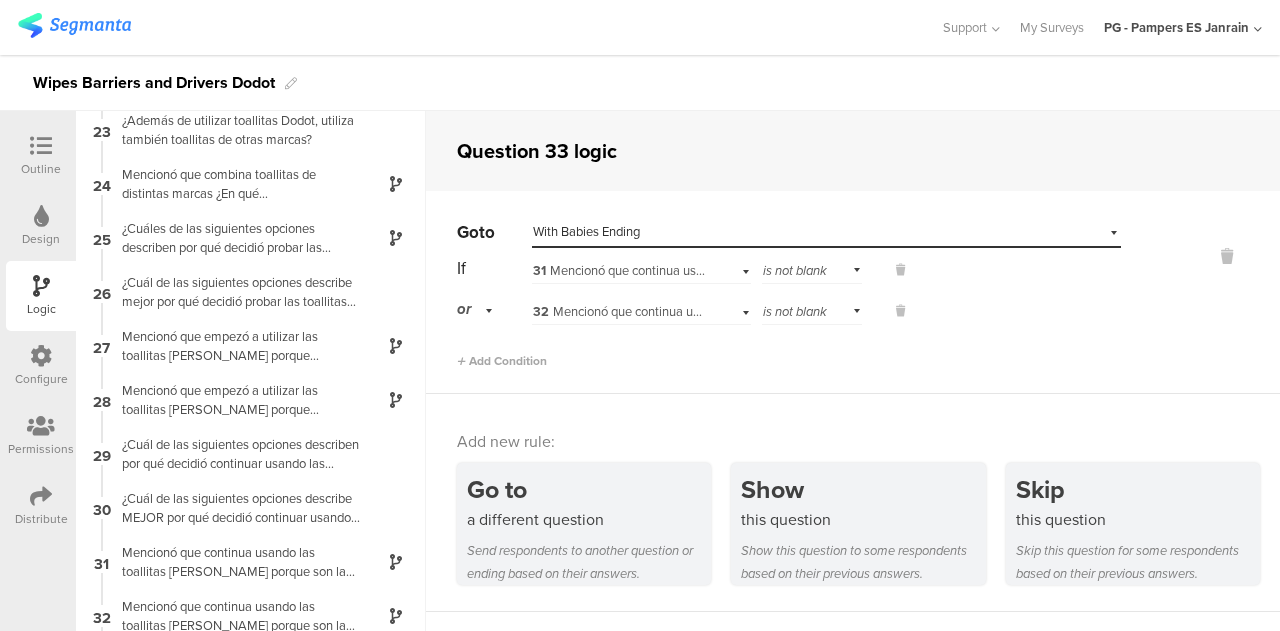 scroll, scrollTop: 1494, scrollLeft: 0, axis: vertical 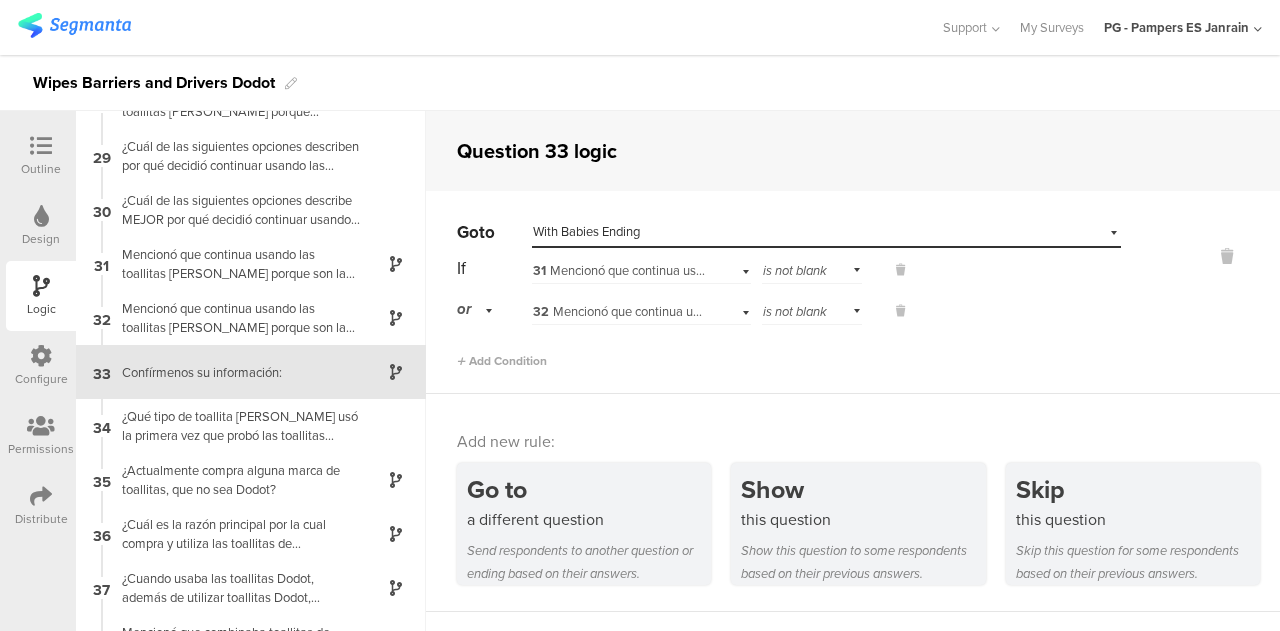 drag, startPoint x: 594, startPoint y: 427, endPoint x: 532, endPoint y: 413, distance: 63.560993 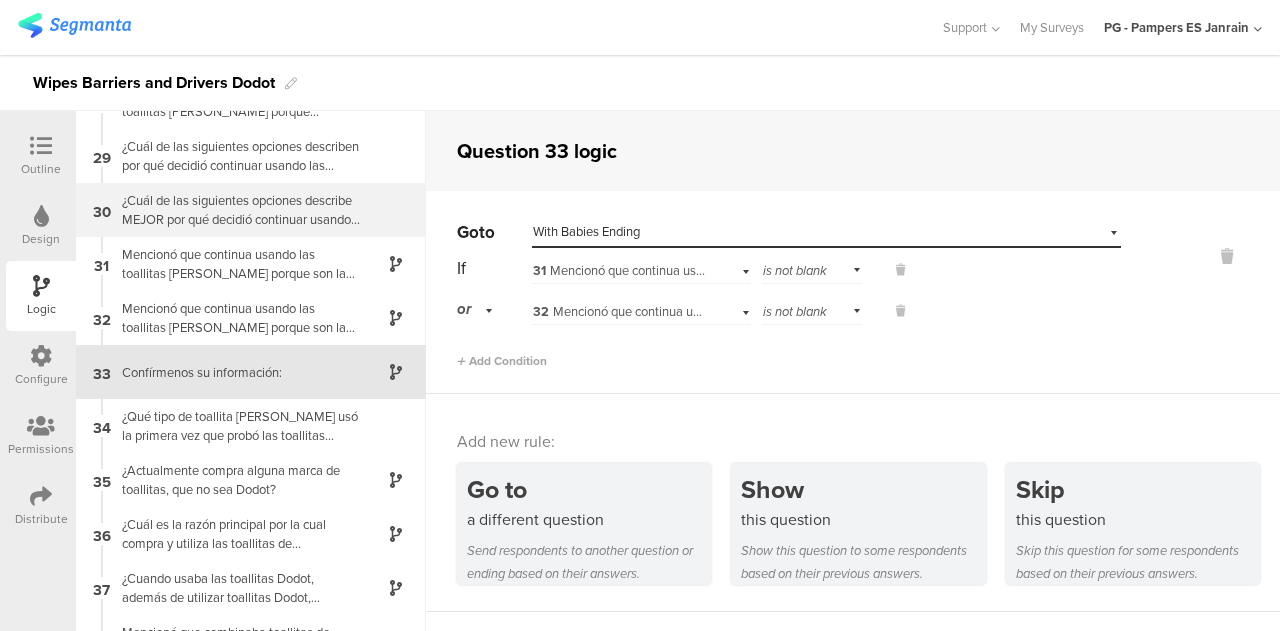 click on "¿Cuál de las siguientes opciones describe MEJOR por qué decidió continuar usando las toallitas Dodot después de probarlas? (Seleccione una)" at bounding box center [235, 210] 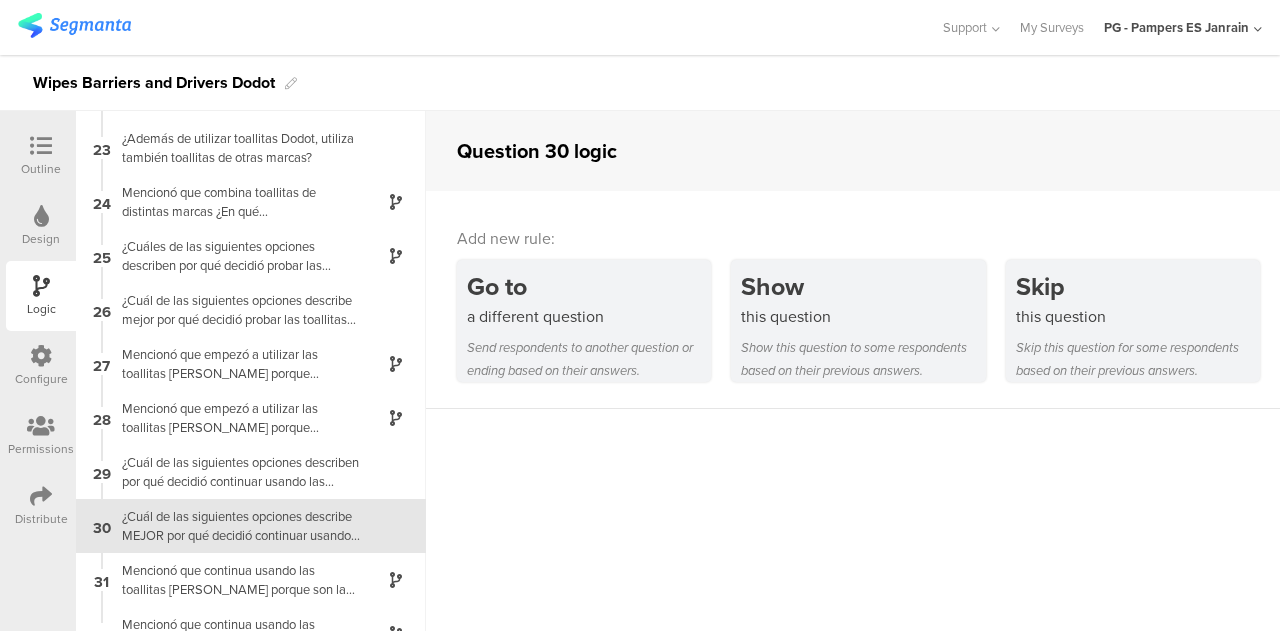 scroll, scrollTop: 1332, scrollLeft: 0, axis: vertical 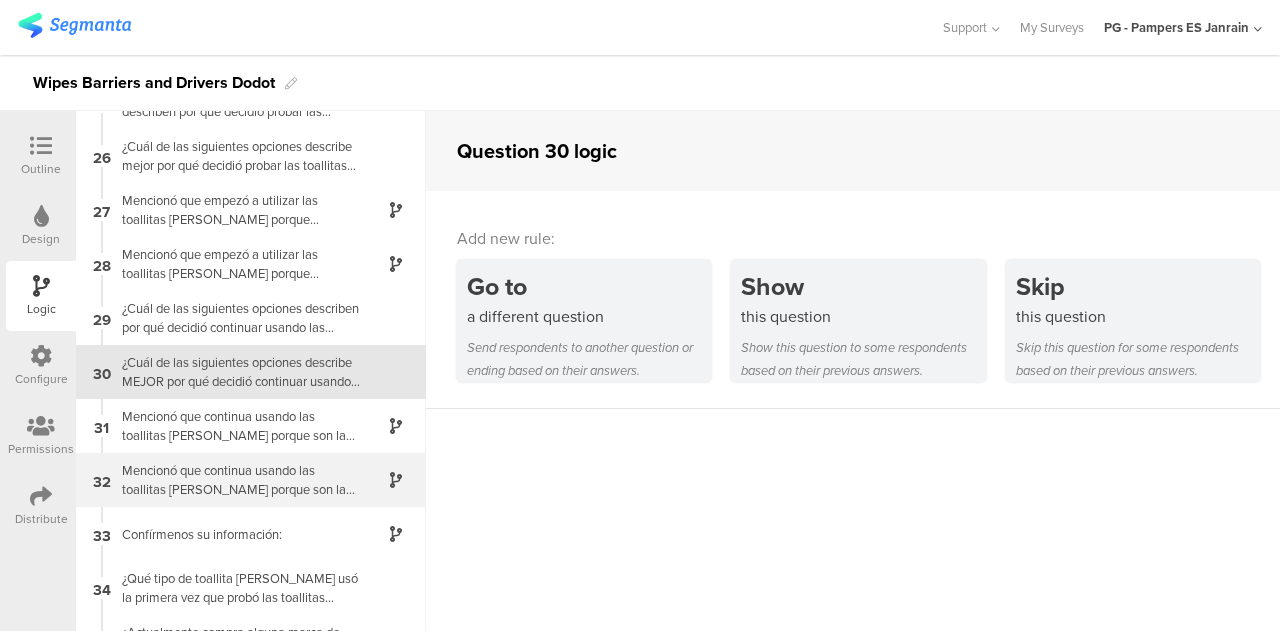 click on "Mencionó que continua usando las toallitas Dodot porque son las mejores limpiando ¿En qué sentido?" at bounding box center (235, 480) 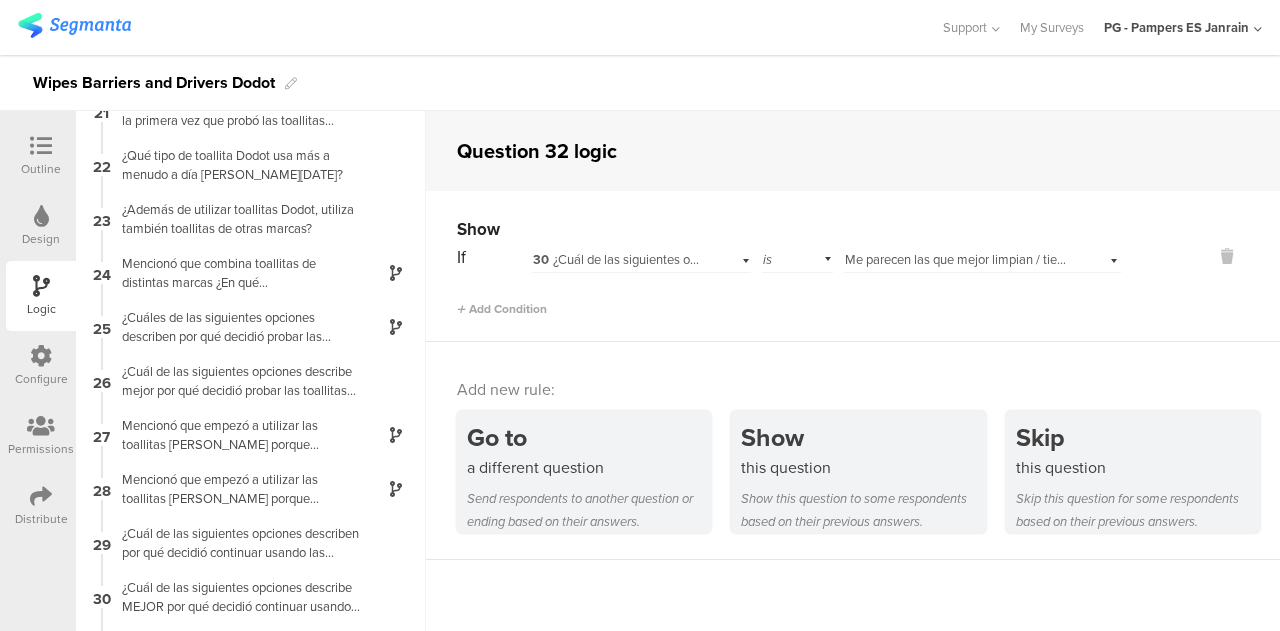 scroll, scrollTop: 1440, scrollLeft: 0, axis: vertical 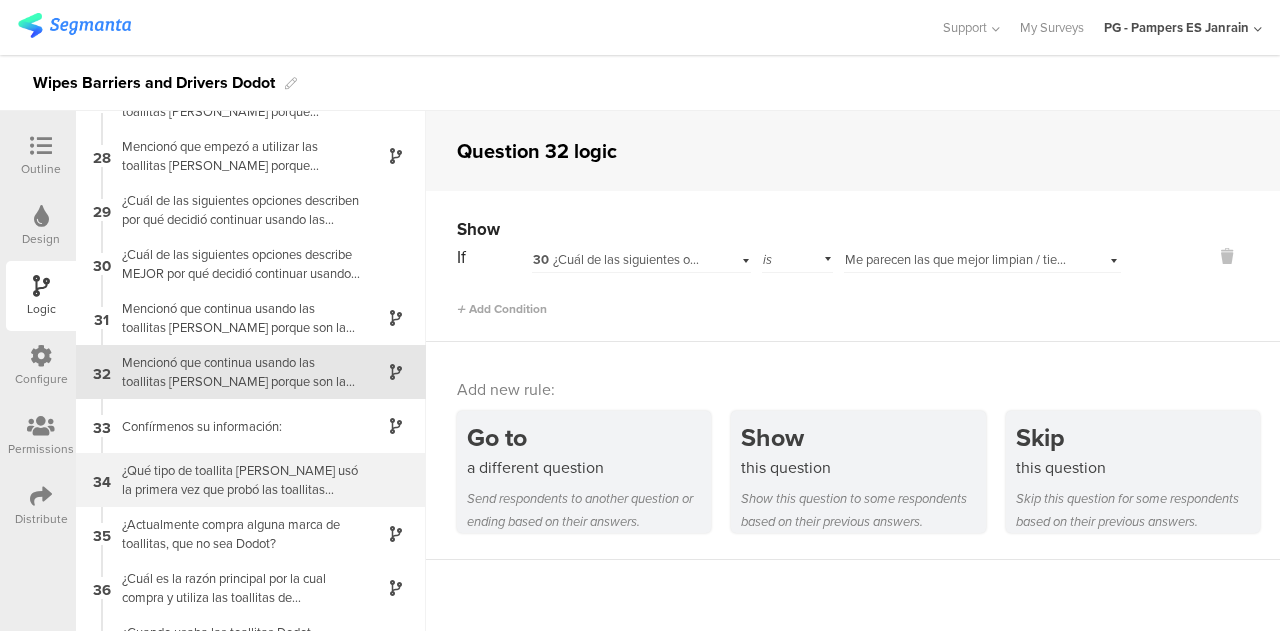 click on "¿Qué tipo de toallita Dodot usó la primera vez que probó las toallitas Dodot?" at bounding box center (235, 480) 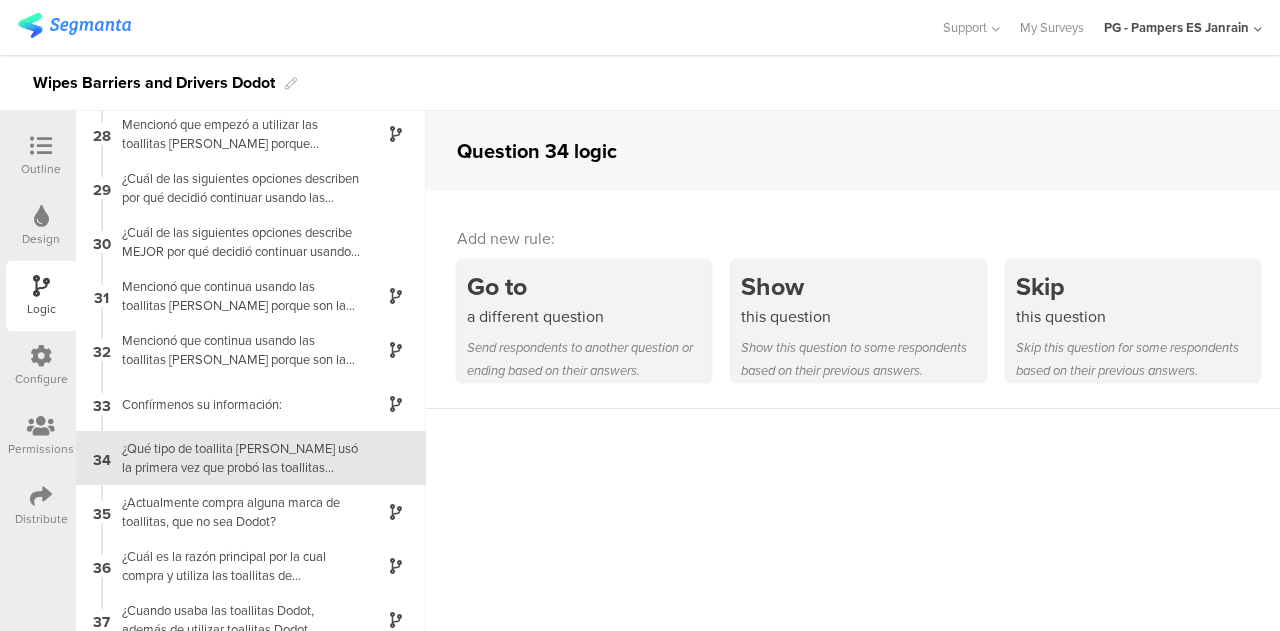 scroll, scrollTop: 1548, scrollLeft: 0, axis: vertical 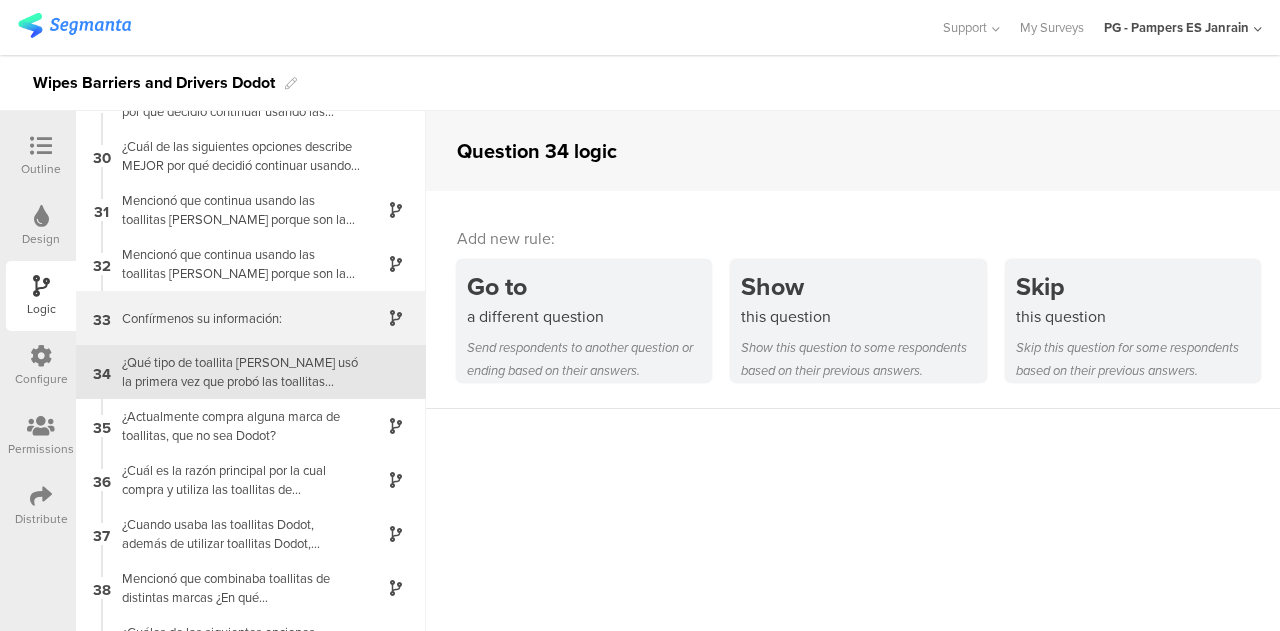click on "Confírmenos su información:" at bounding box center (235, 318) 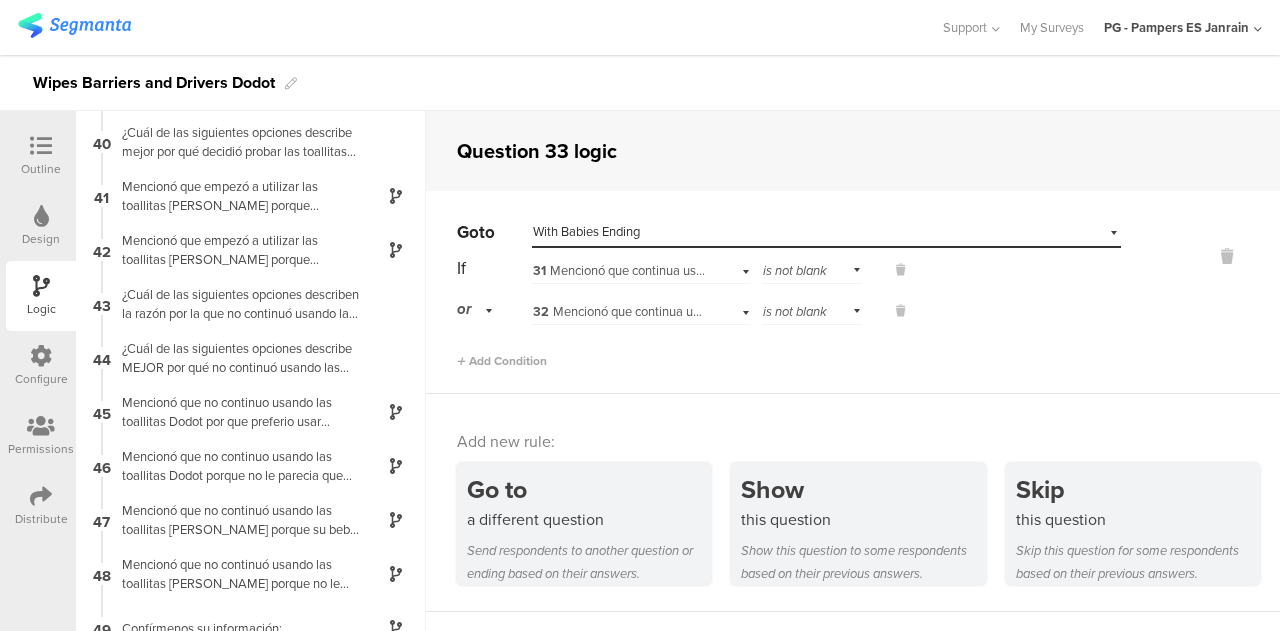 scroll, scrollTop: 2125, scrollLeft: 0, axis: vertical 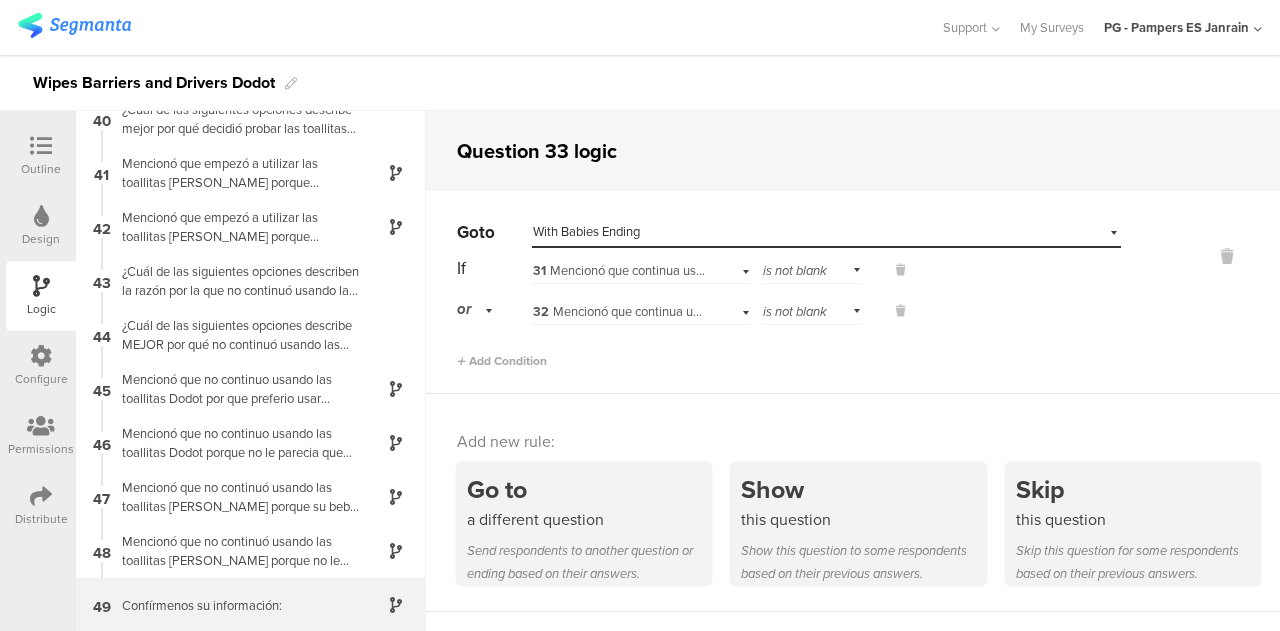 click on "49
Confírmenos su información:" at bounding box center [251, 605] 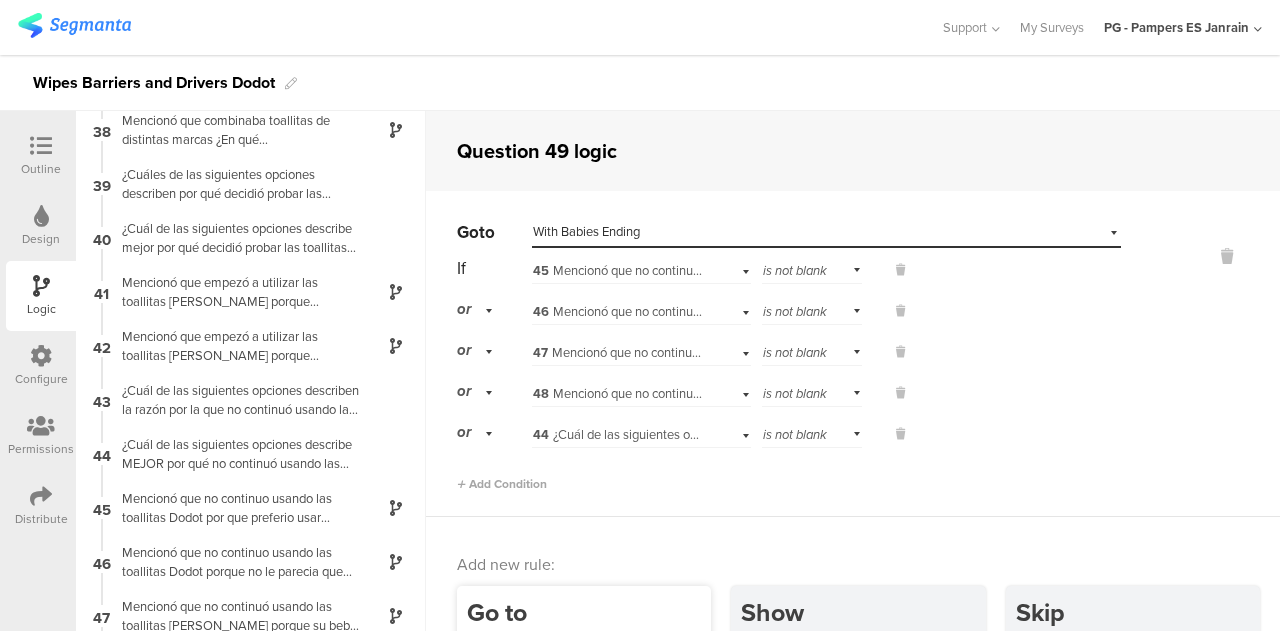 scroll, scrollTop: 2125, scrollLeft: 0, axis: vertical 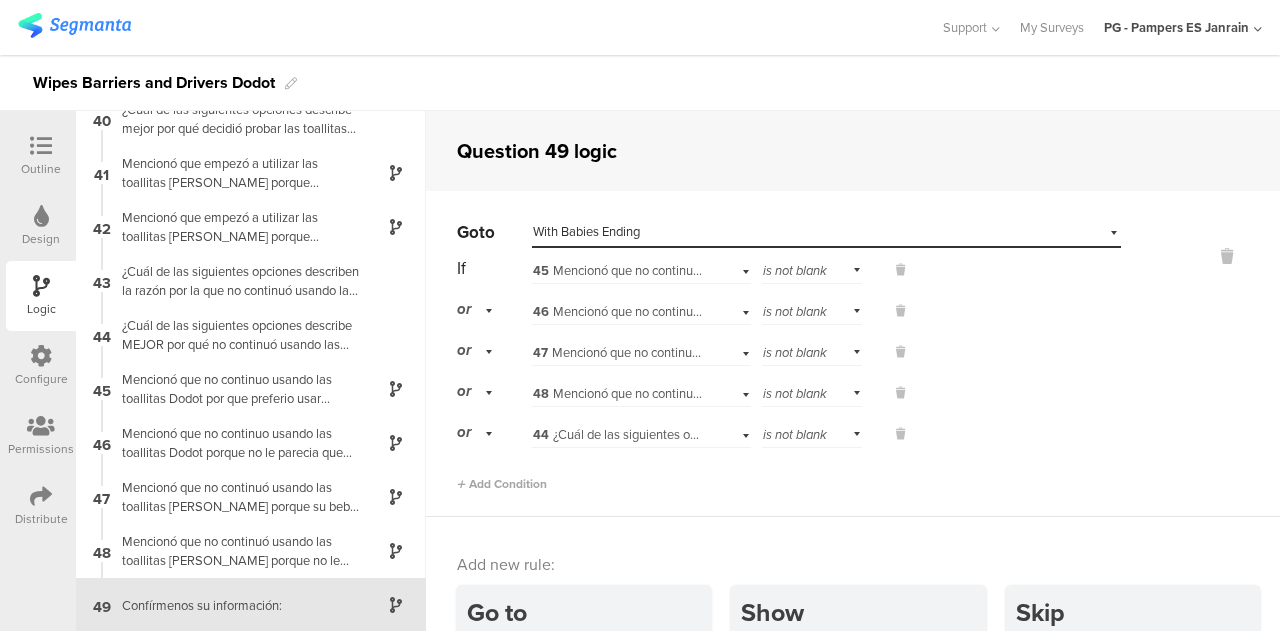 click on "Outline" at bounding box center (41, 169) 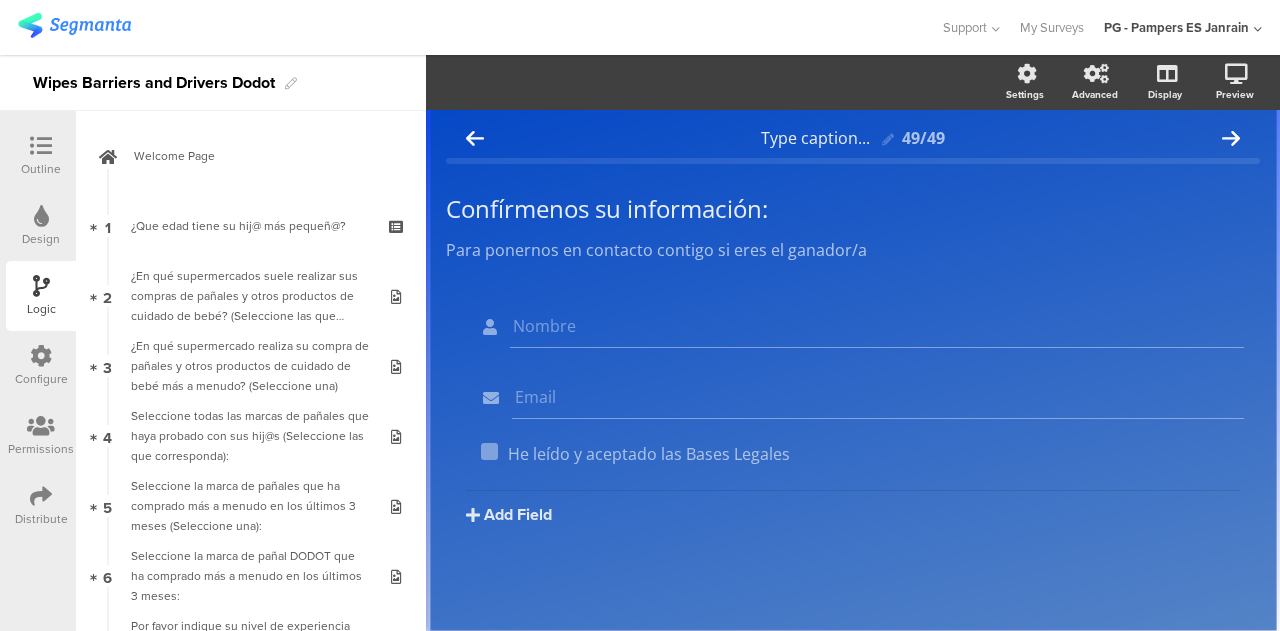 scroll, scrollTop: 1, scrollLeft: 0, axis: vertical 